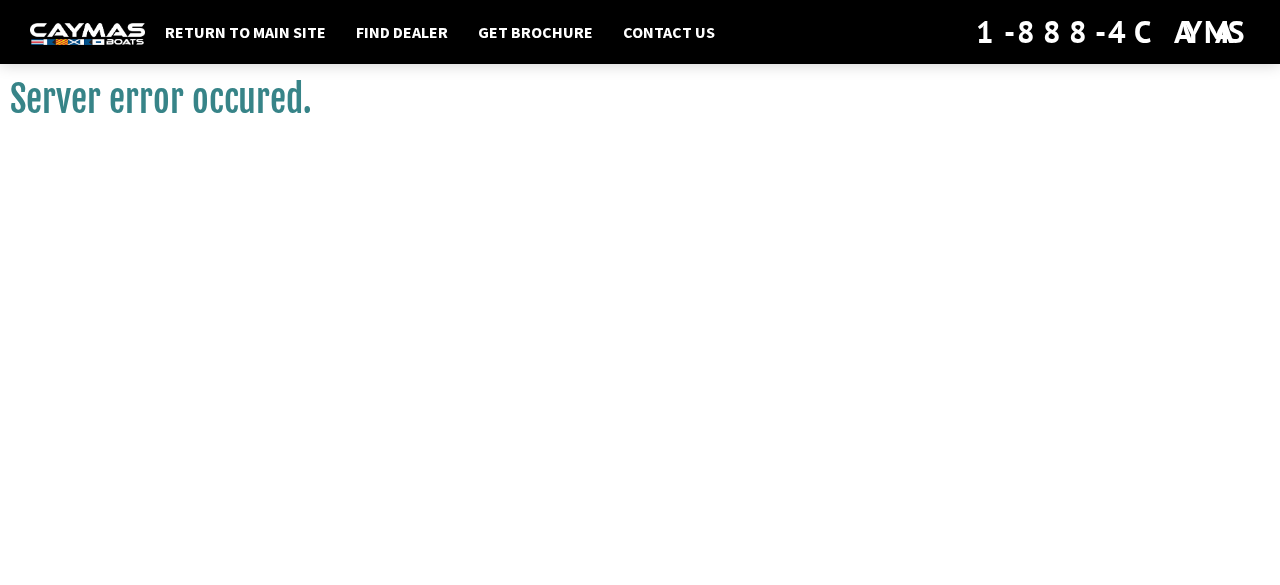 scroll, scrollTop: 0, scrollLeft: 0, axis: both 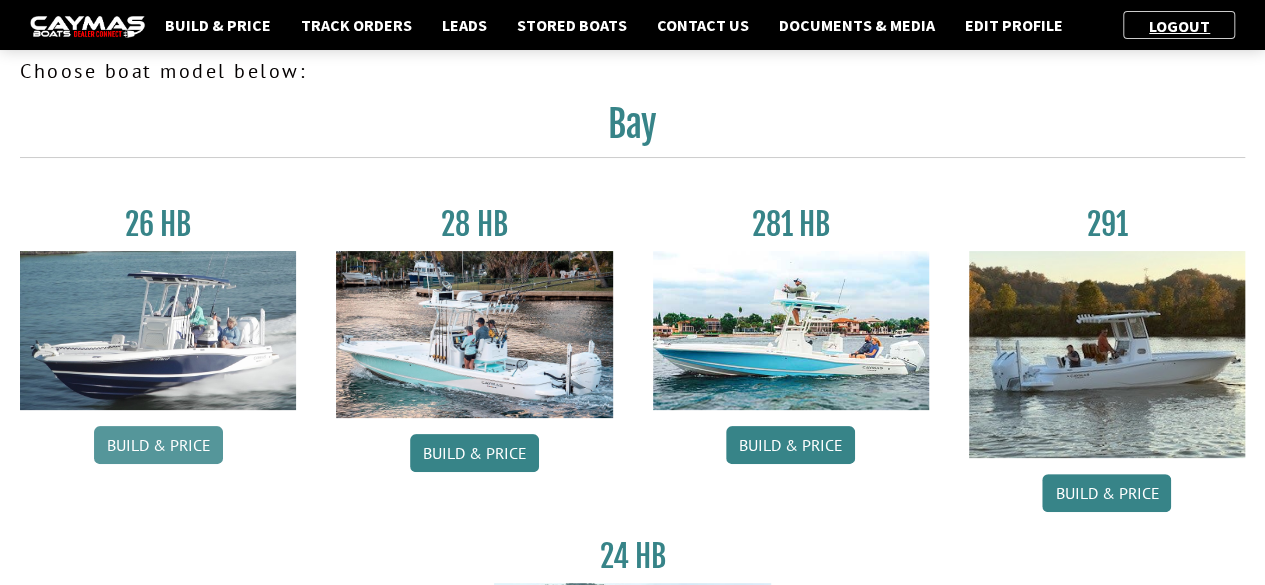 click on "Build & Price" at bounding box center [158, 445] 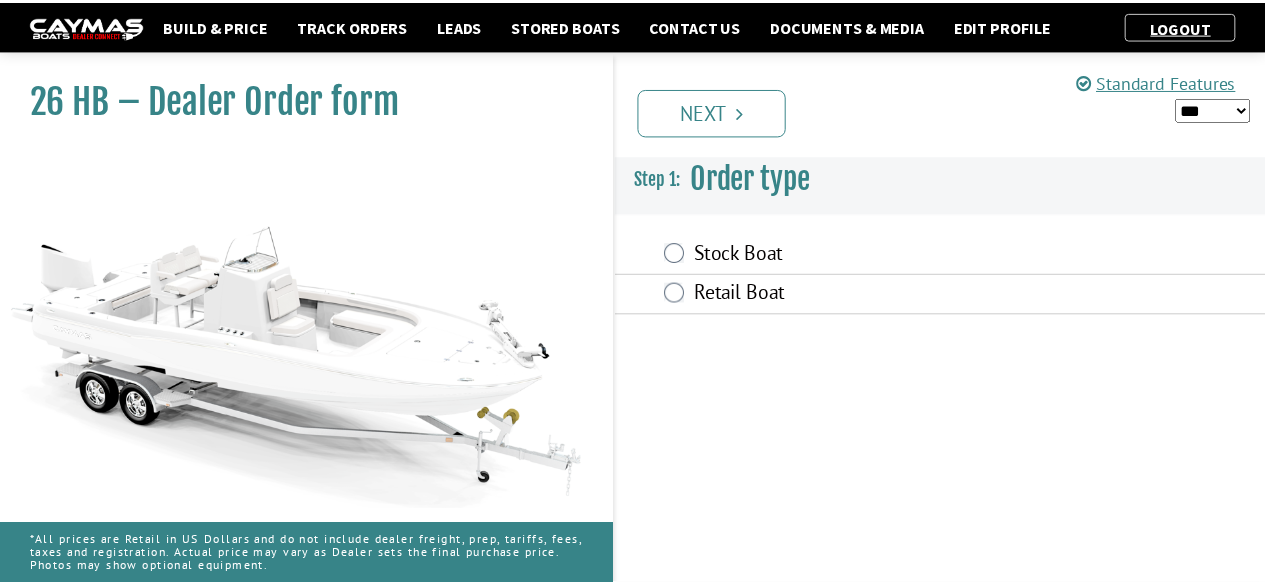 scroll, scrollTop: 0, scrollLeft: 0, axis: both 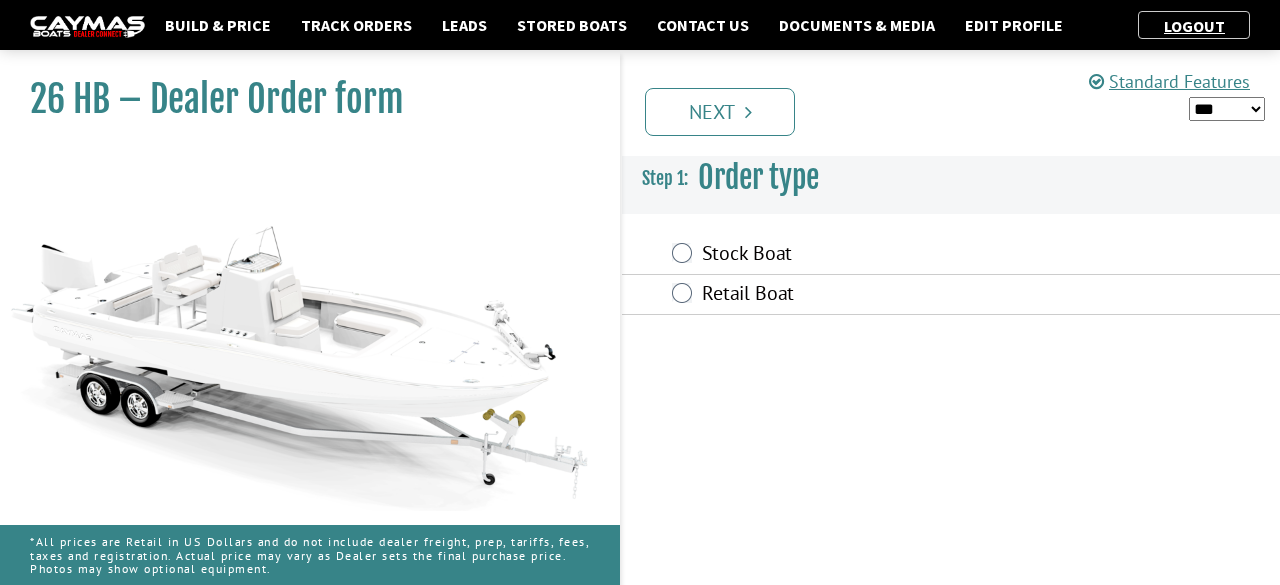 click on "Stock Boat" at bounding box center (951, 255) 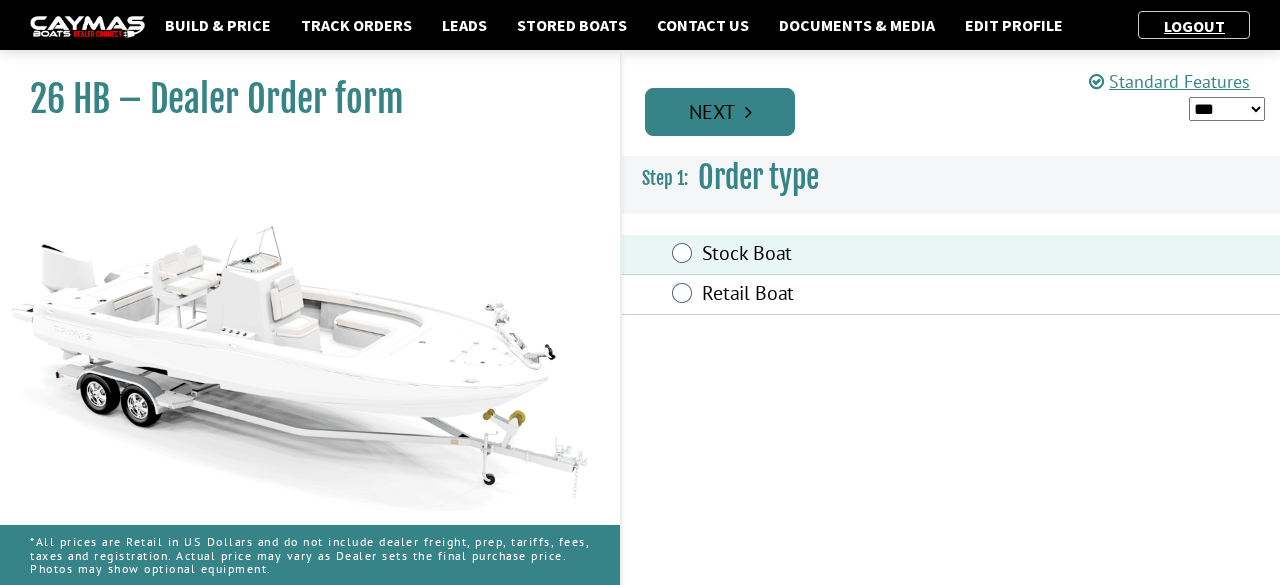click on "Next" at bounding box center [720, 112] 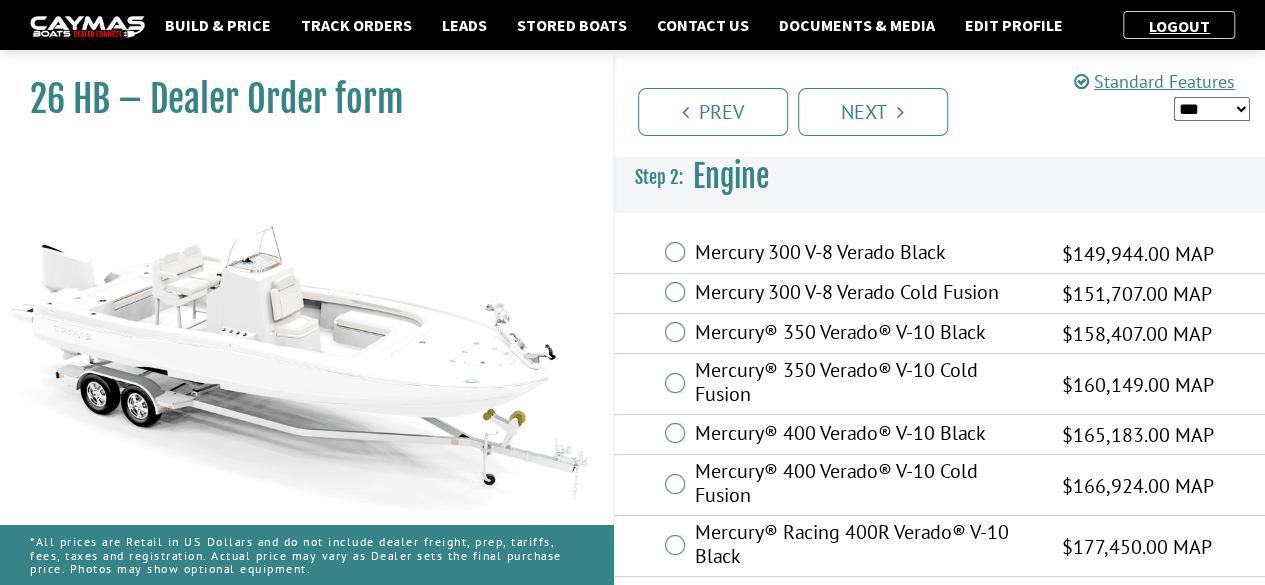 scroll, scrollTop: 272, scrollLeft: 0, axis: vertical 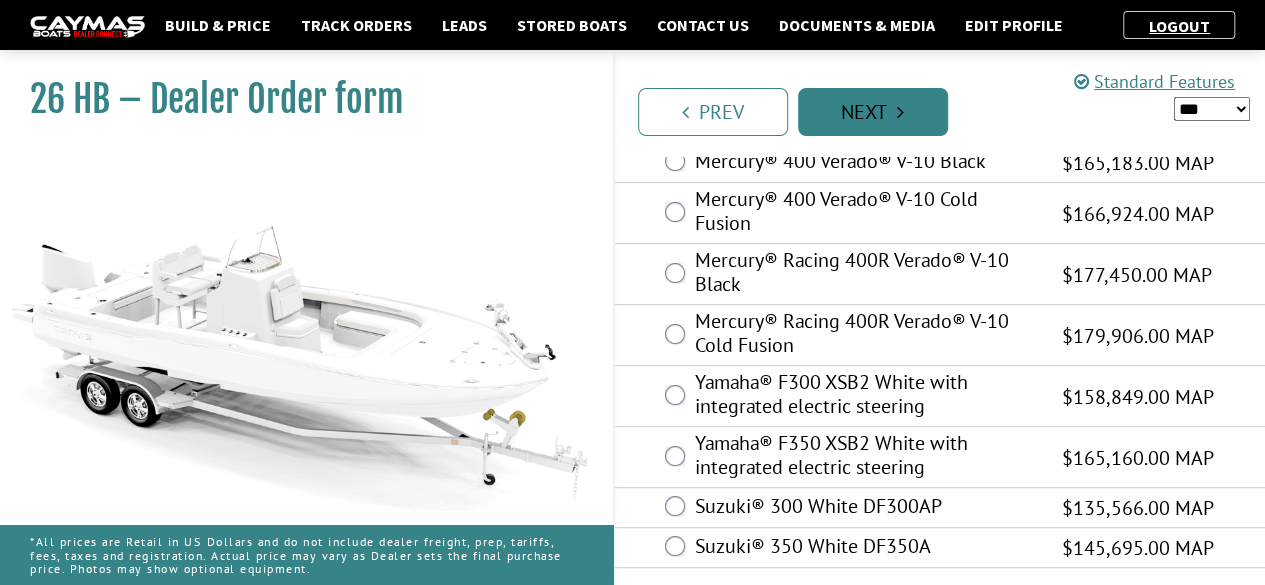 click on "Next" at bounding box center [873, 112] 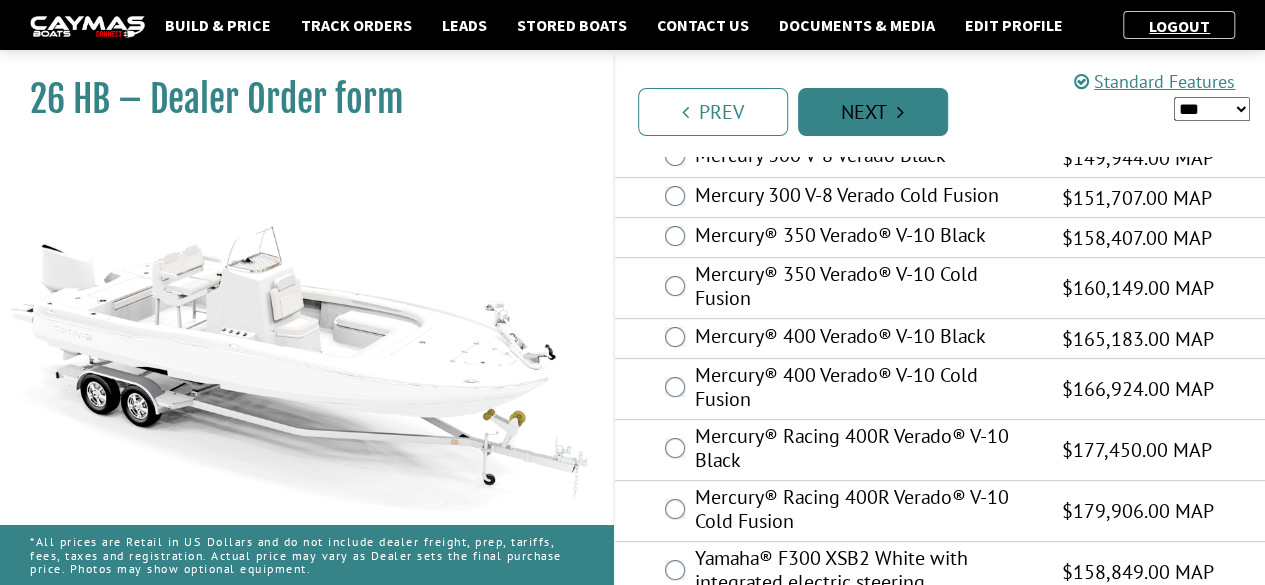 scroll, scrollTop: 44, scrollLeft: 0, axis: vertical 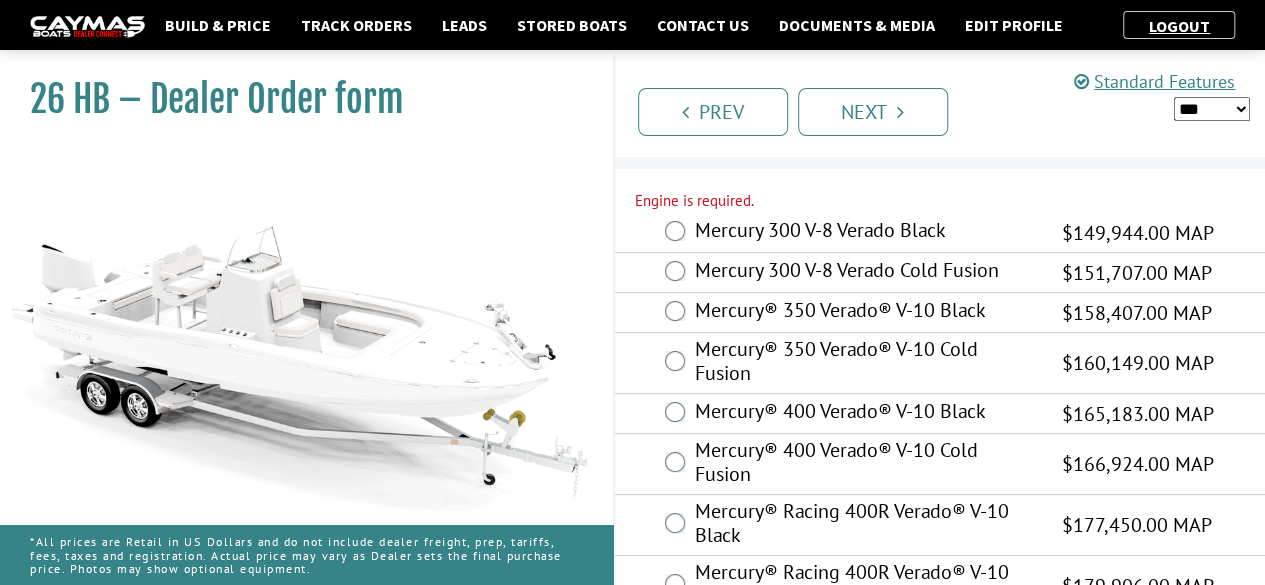 click on "Mercury 300 V-8 Verado Black" at bounding box center (866, 232) 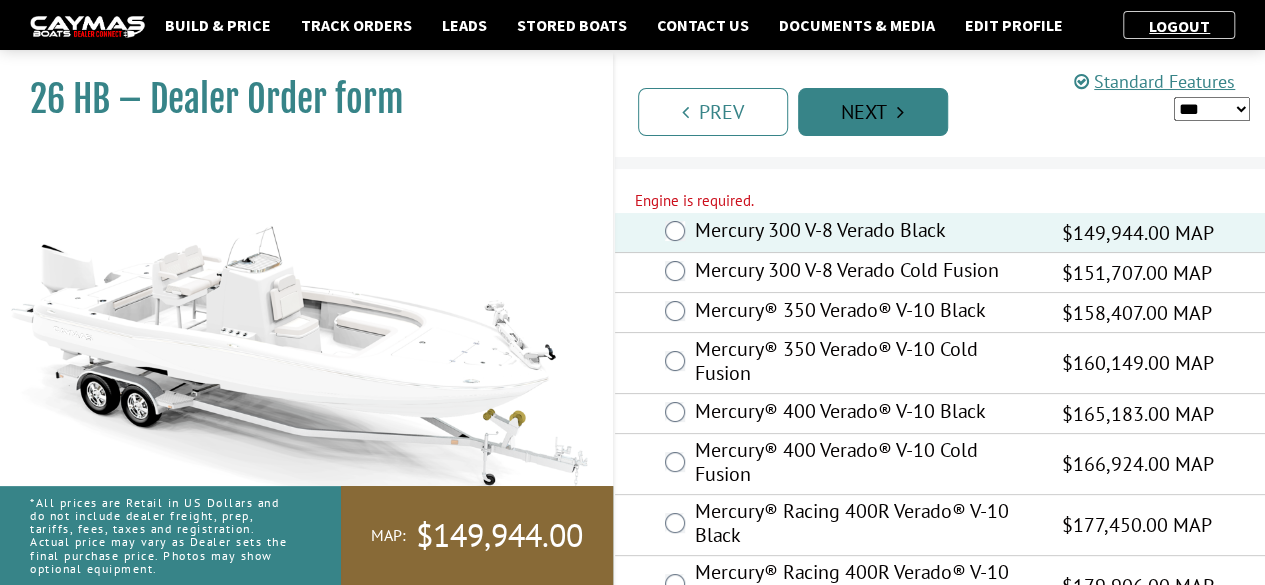 click on "Next" at bounding box center [873, 112] 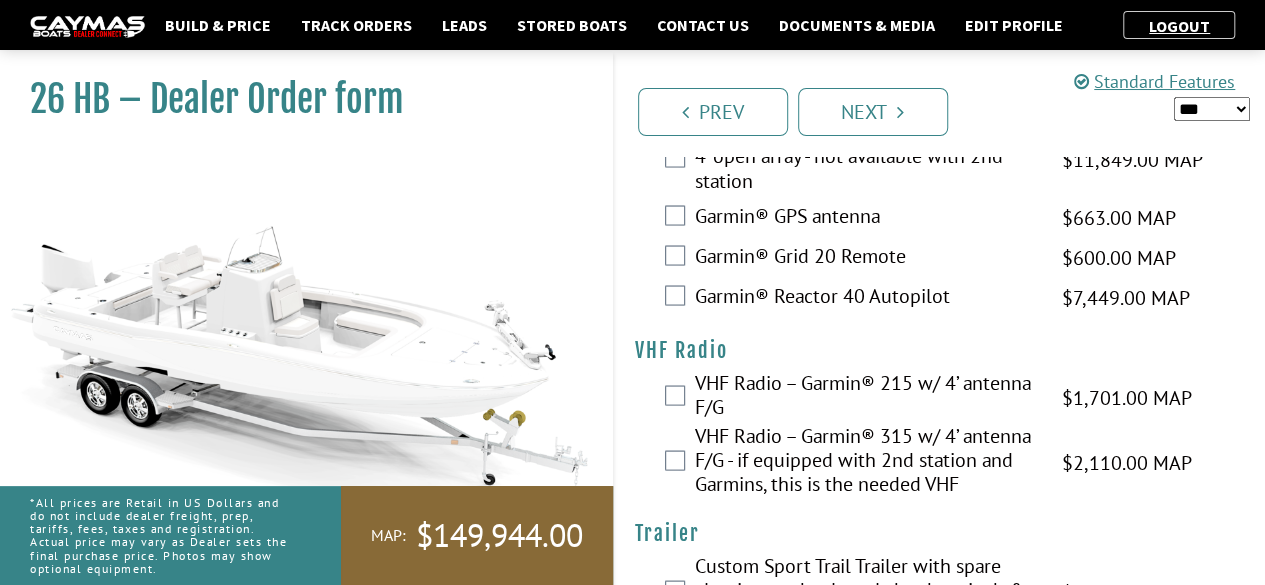 scroll, scrollTop: 5666, scrollLeft: 0, axis: vertical 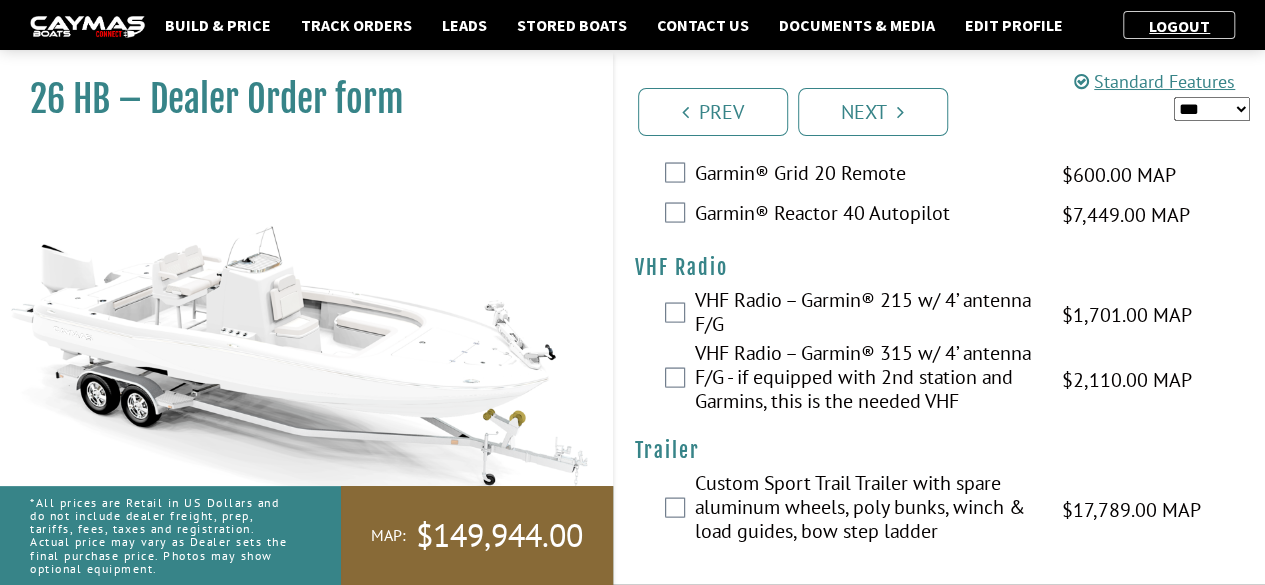 click on "***
******
******" at bounding box center (1212, 109) 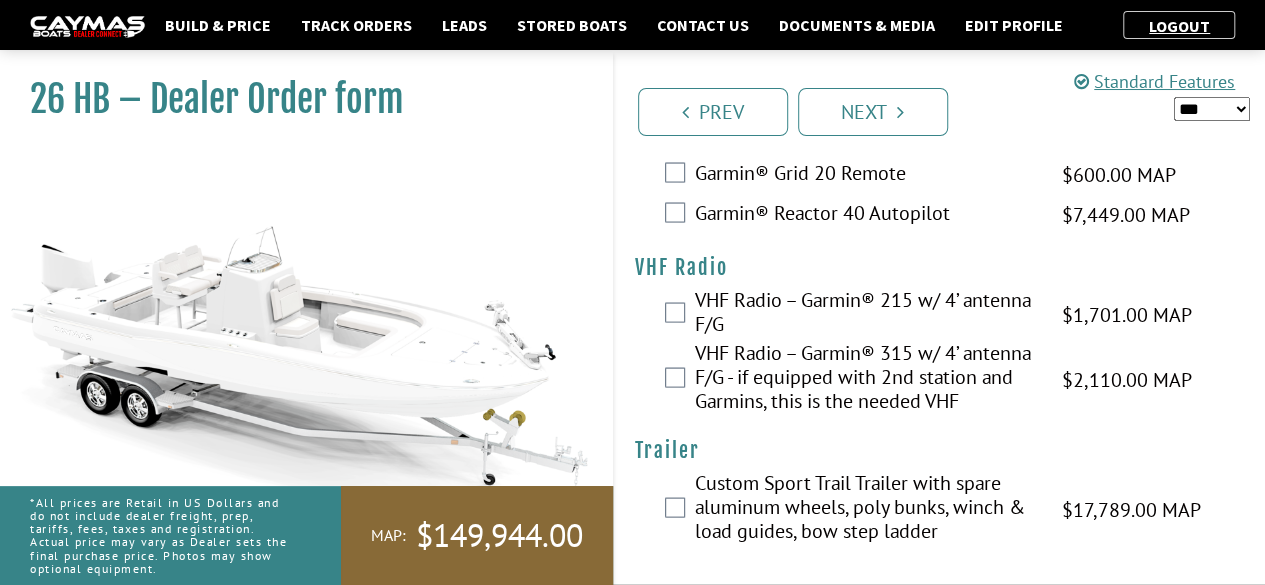 click on "***
******
******" at bounding box center [1212, 109] 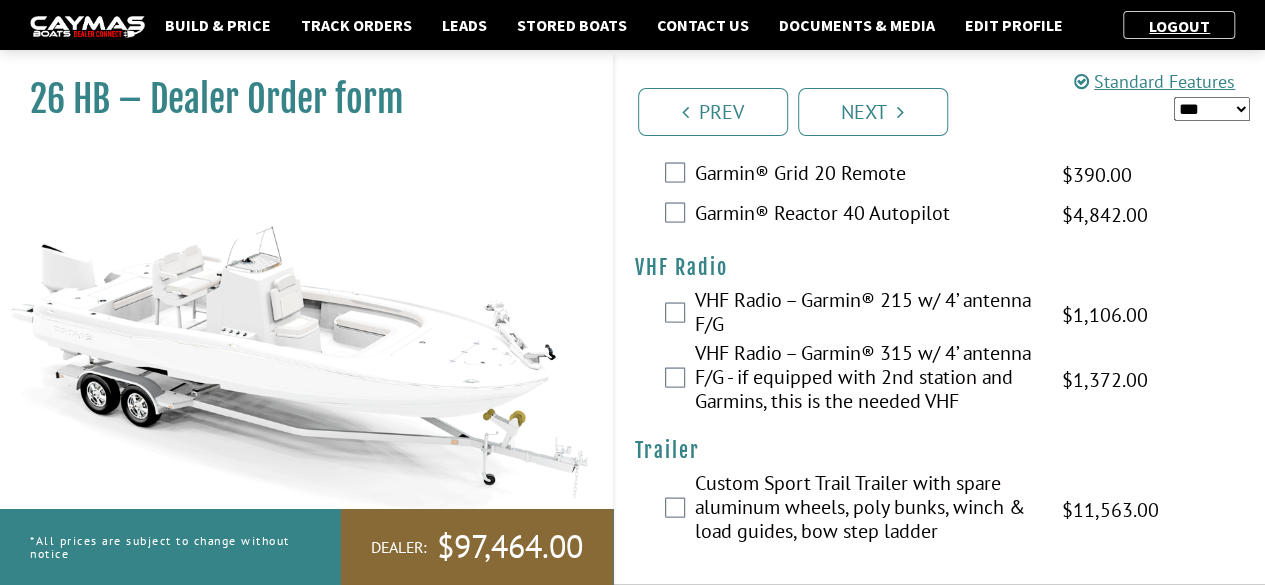click on "***
******
******" at bounding box center [1212, 109] 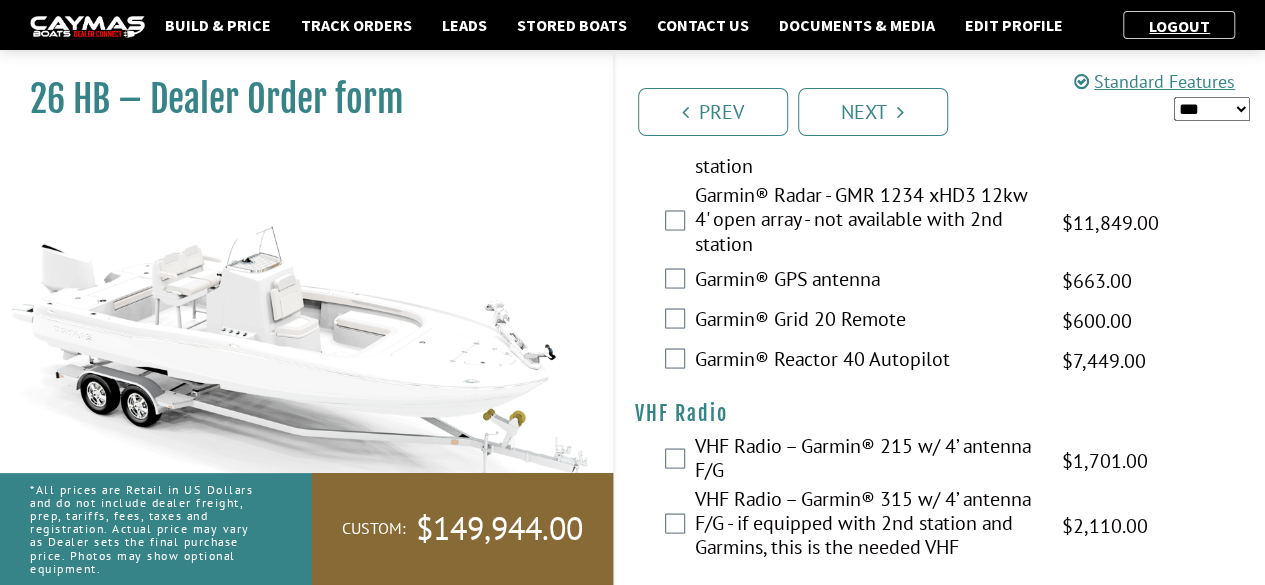 scroll, scrollTop: 5728, scrollLeft: 0, axis: vertical 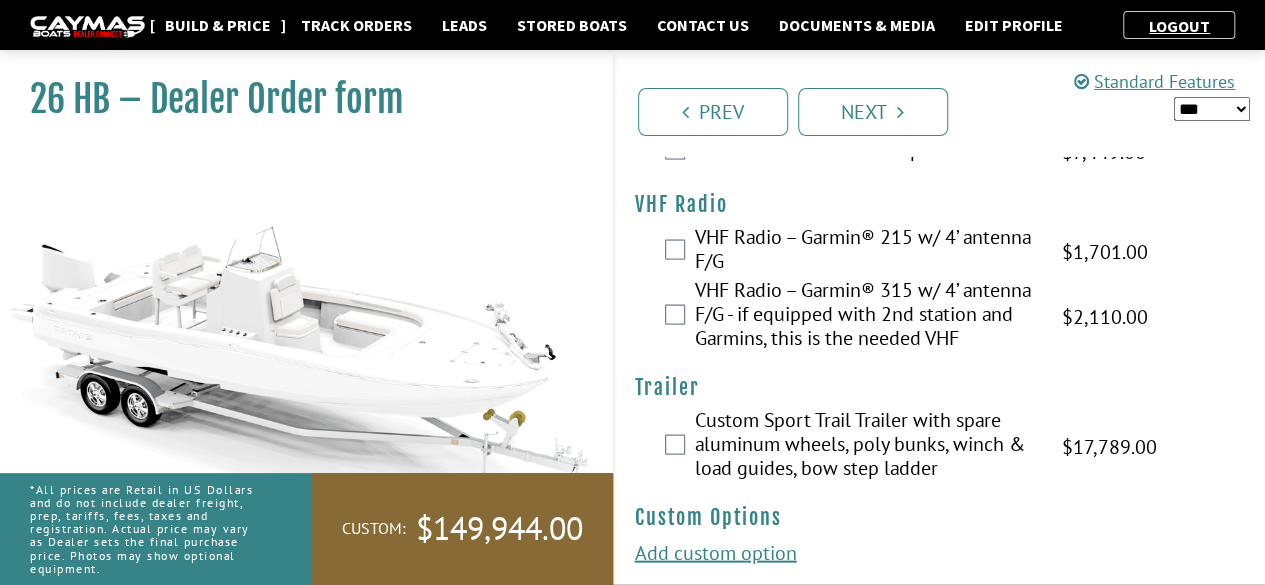 click on "Build & Price" at bounding box center [218, 25] 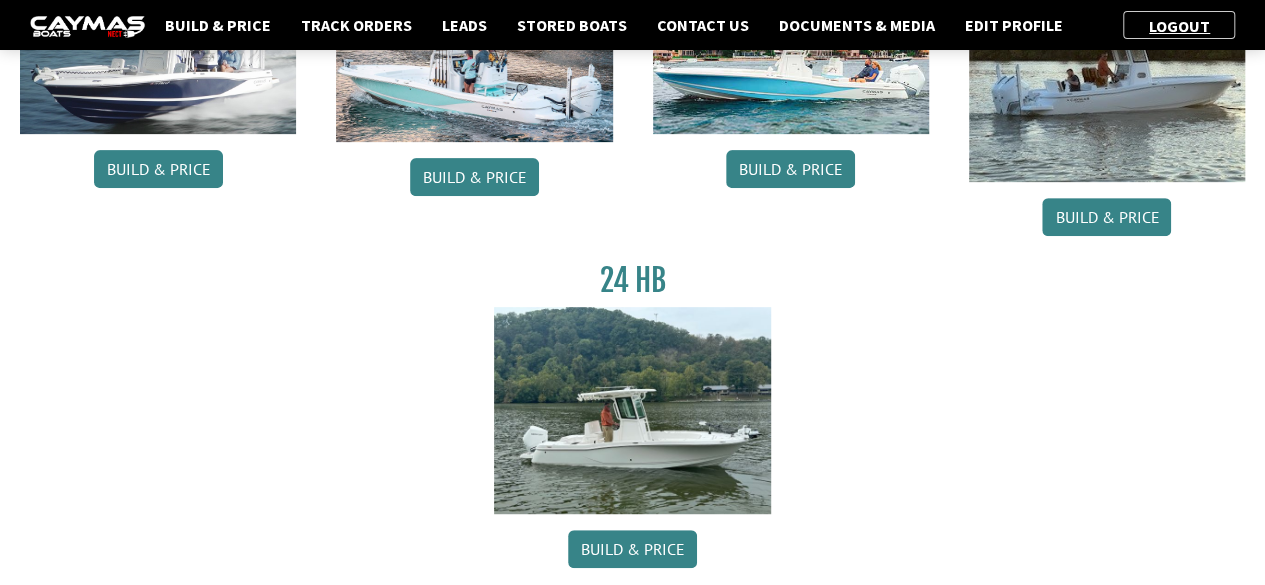 scroll, scrollTop: 304, scrollLeft: 0, axis: vertical 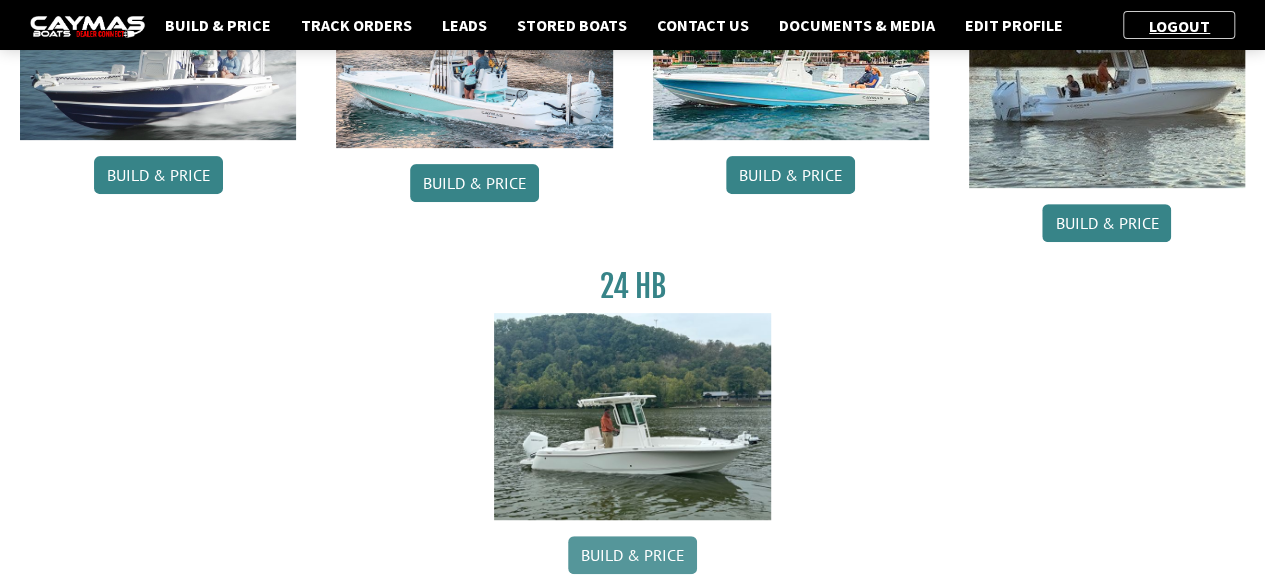click on "Build & Price" at bounding box center [632, 555] 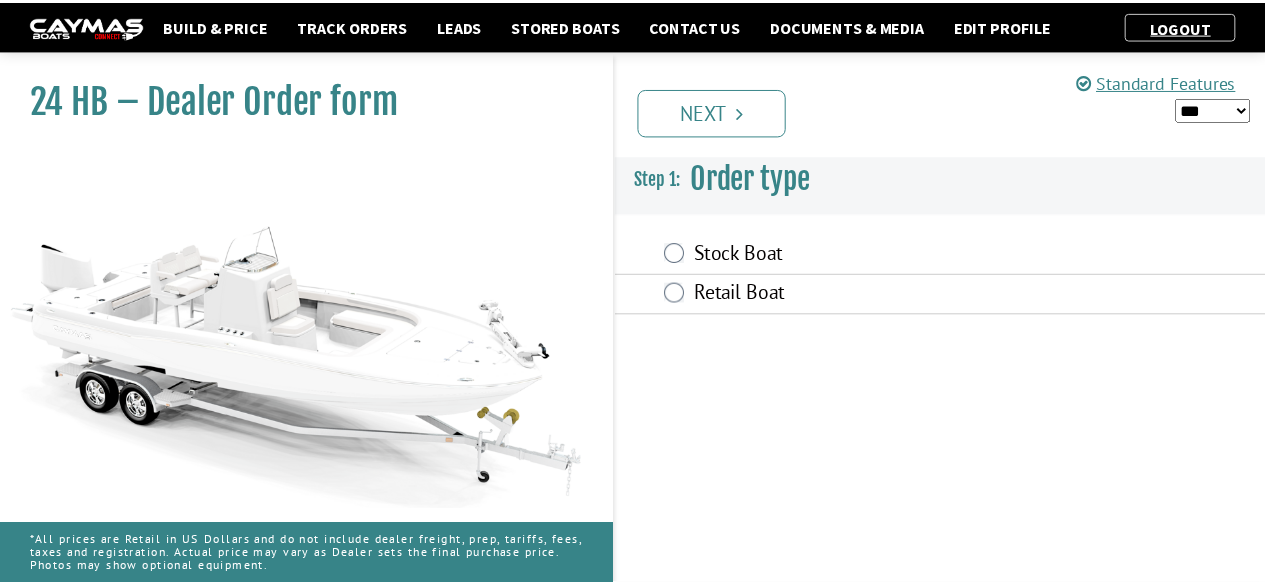 scroll, scrollTop: 0, scrollLeft: 0, axis: both 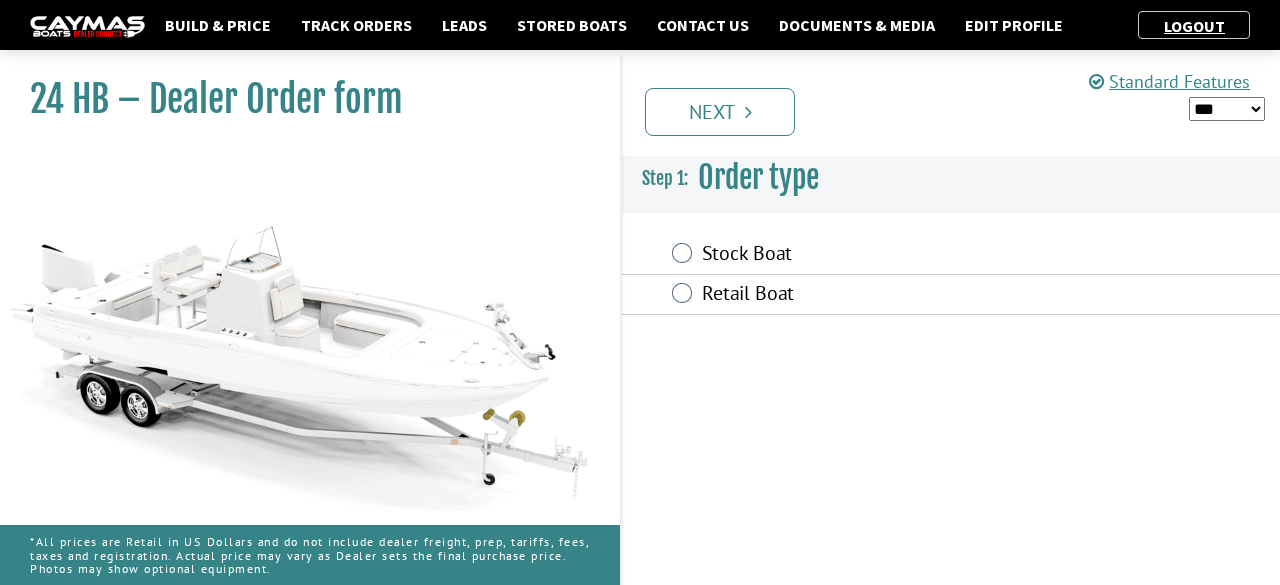 click on "Stock Boat" at bounding box center [875, 255] 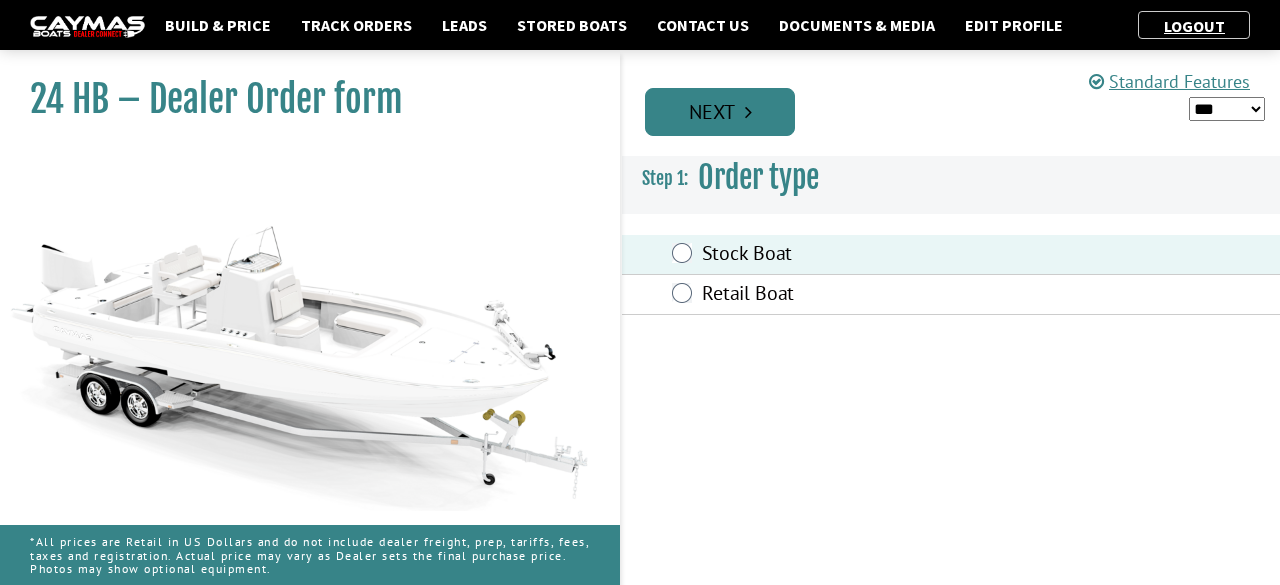 click at bounding box center (748, 112) 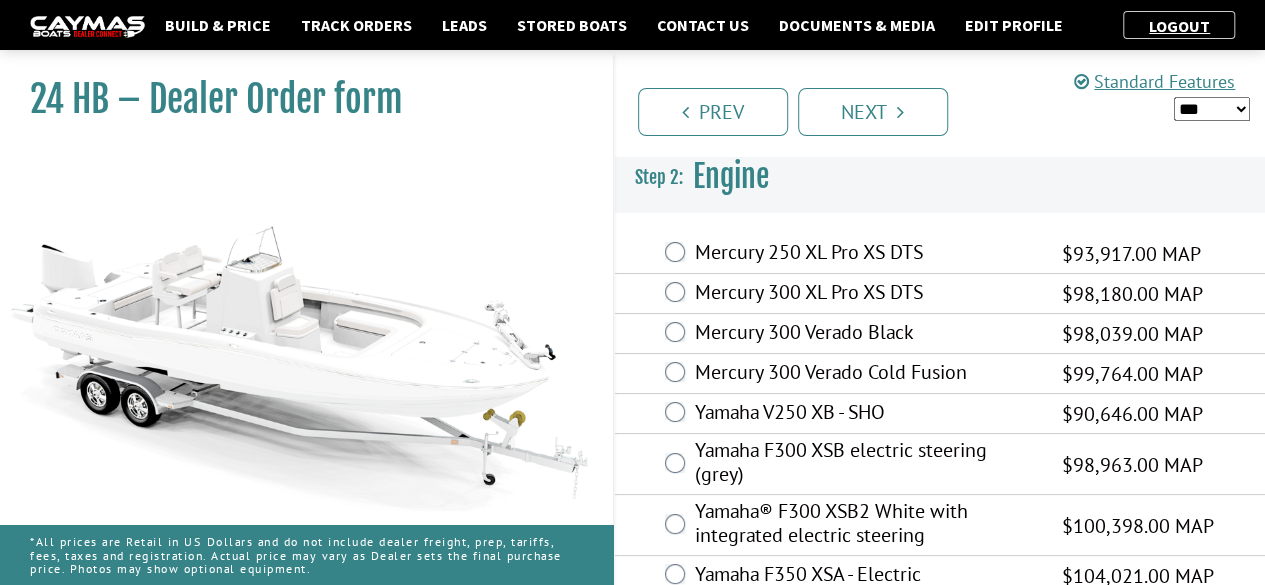 click on "Mercury 250 XL Pro XS DTS" at bounding box center [866, 254] 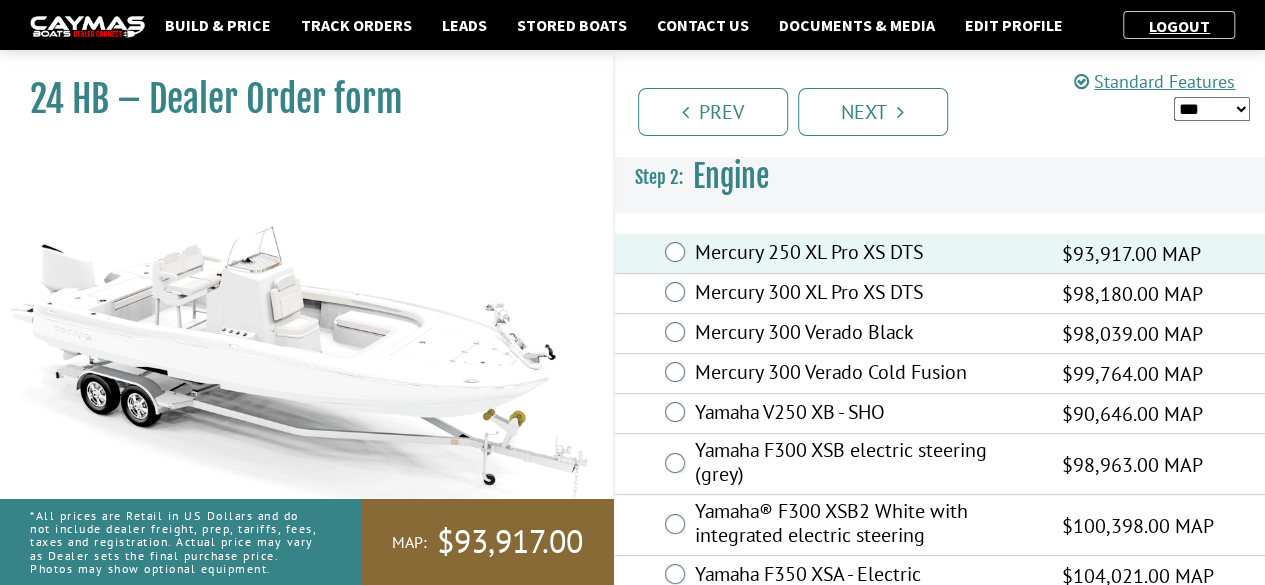scroll, scrollTop: 88, scrollLeft: 0, axis: vertical 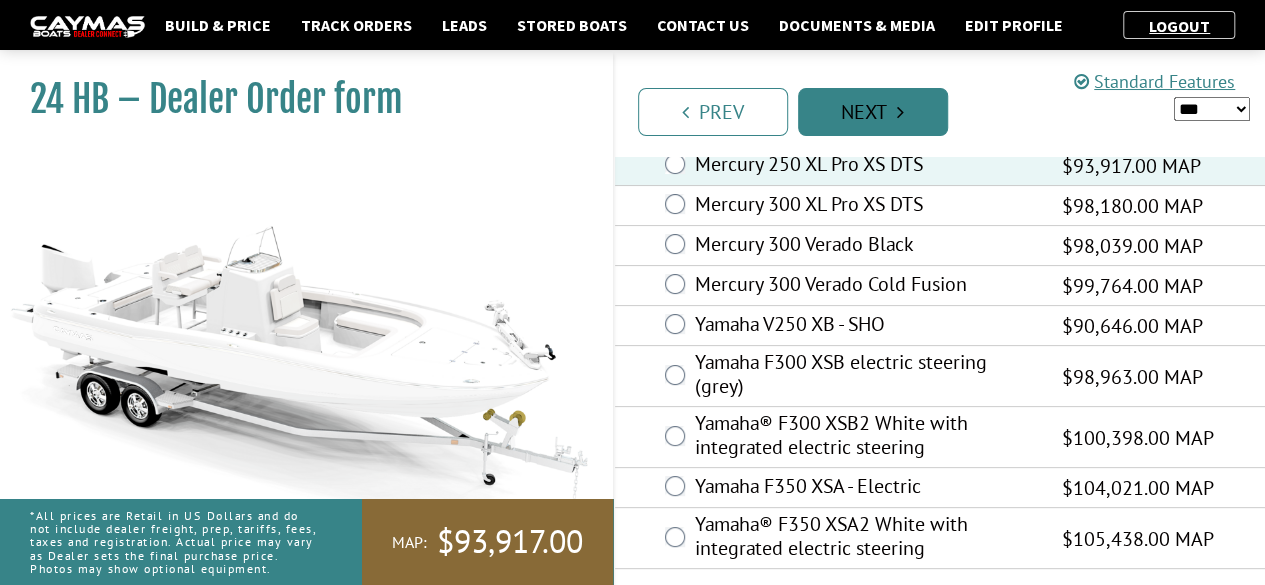 click on "Next" at bounding box center (873, 112) 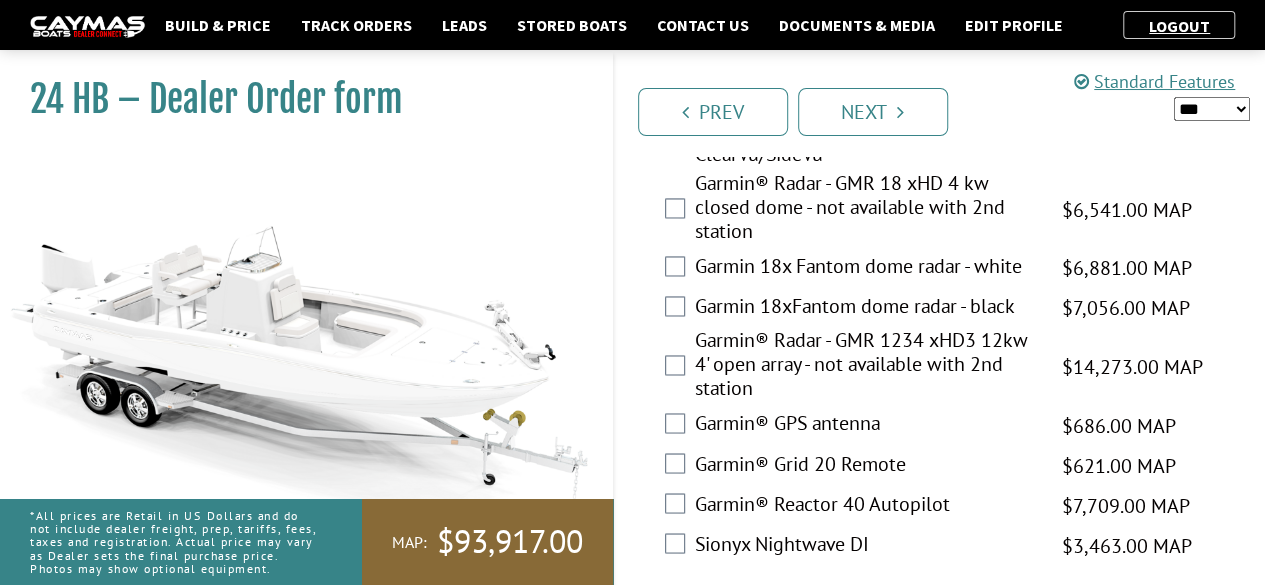 scroll, scrollTop: 5652, scrollLeft: 0, axis: vertical 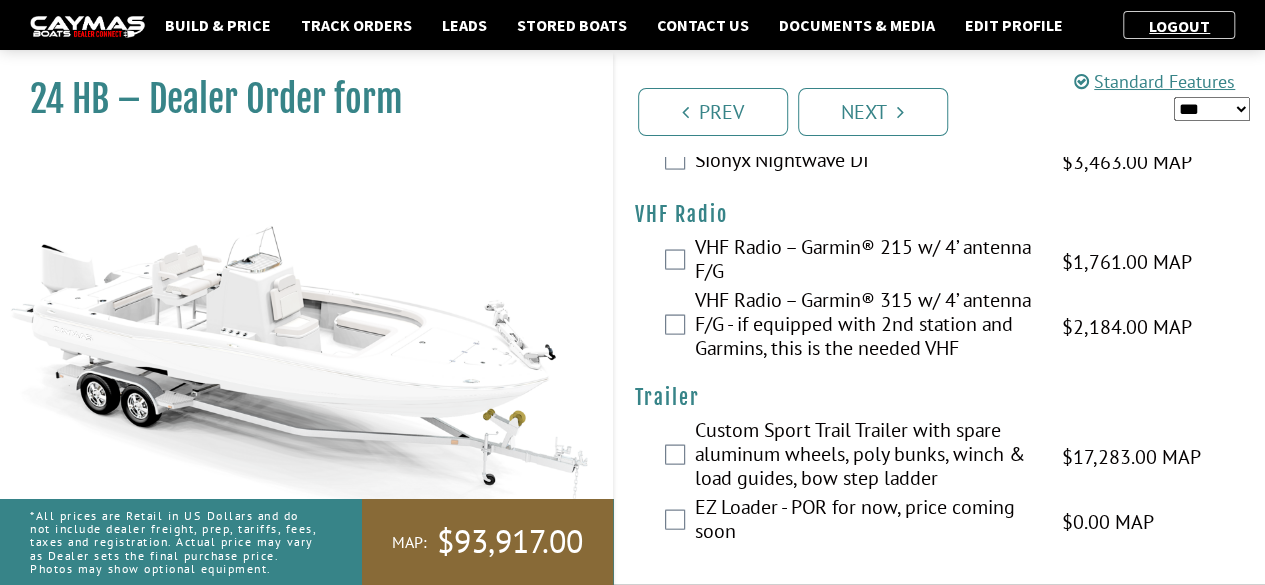click on "***
****
******
******" at bounding box center [1212, 109] 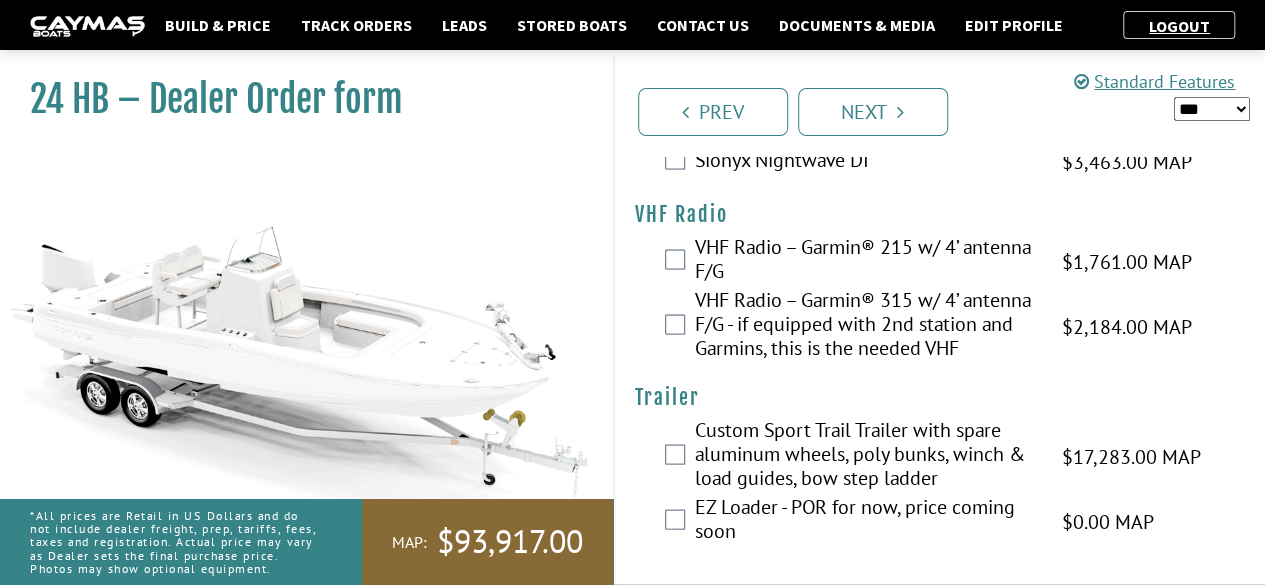 select on "*" 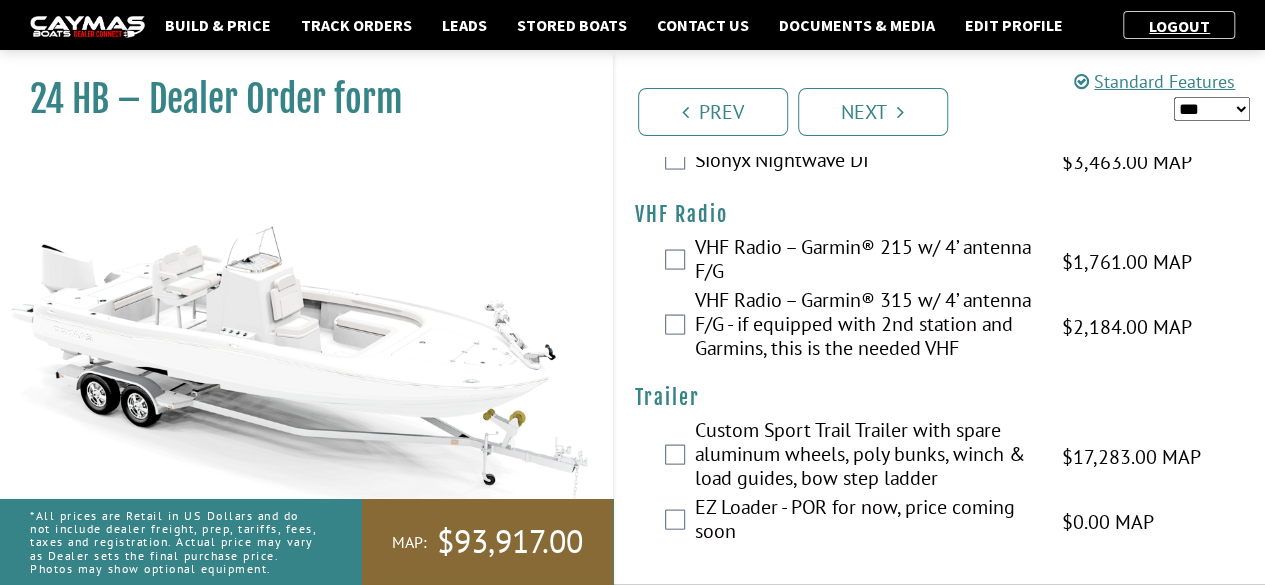 click on "***
****
******
******" at bounding box center [1212, 109] 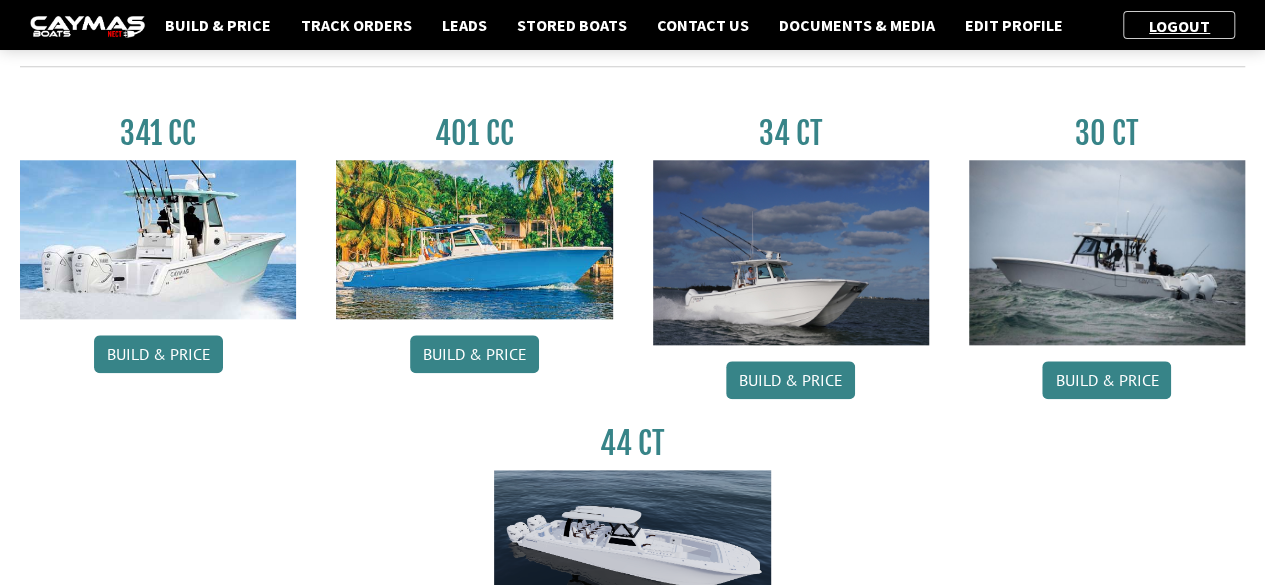 scroll, scrollTop: 925, scrollLeft: 0, axis: vertical 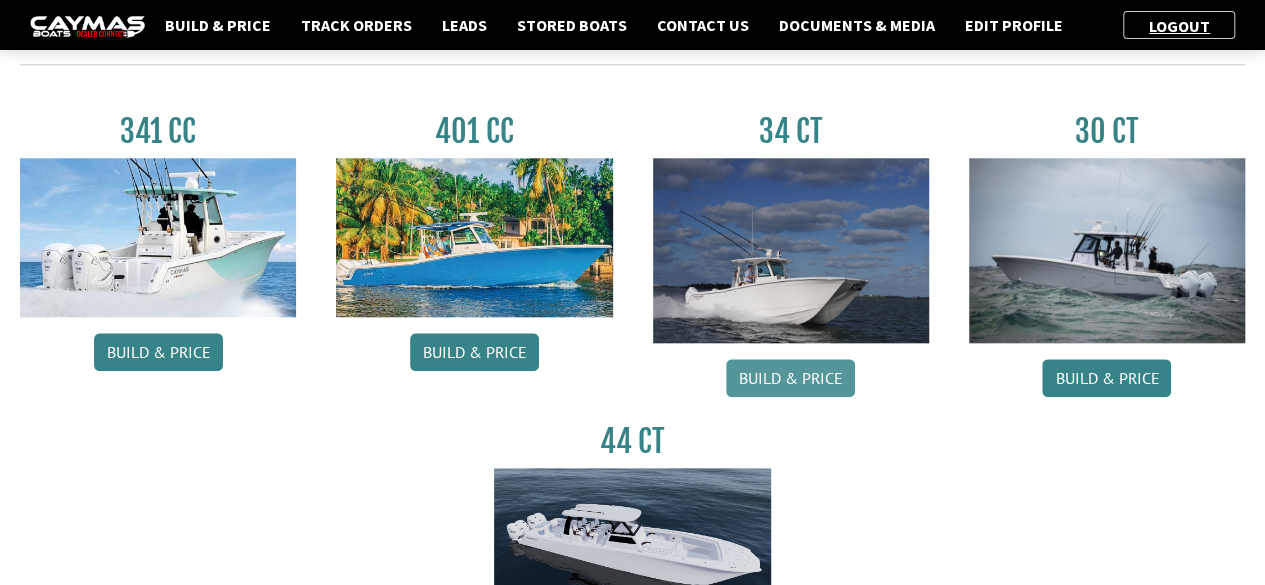 click on "Build & Price" at bounding box center (790, 378) 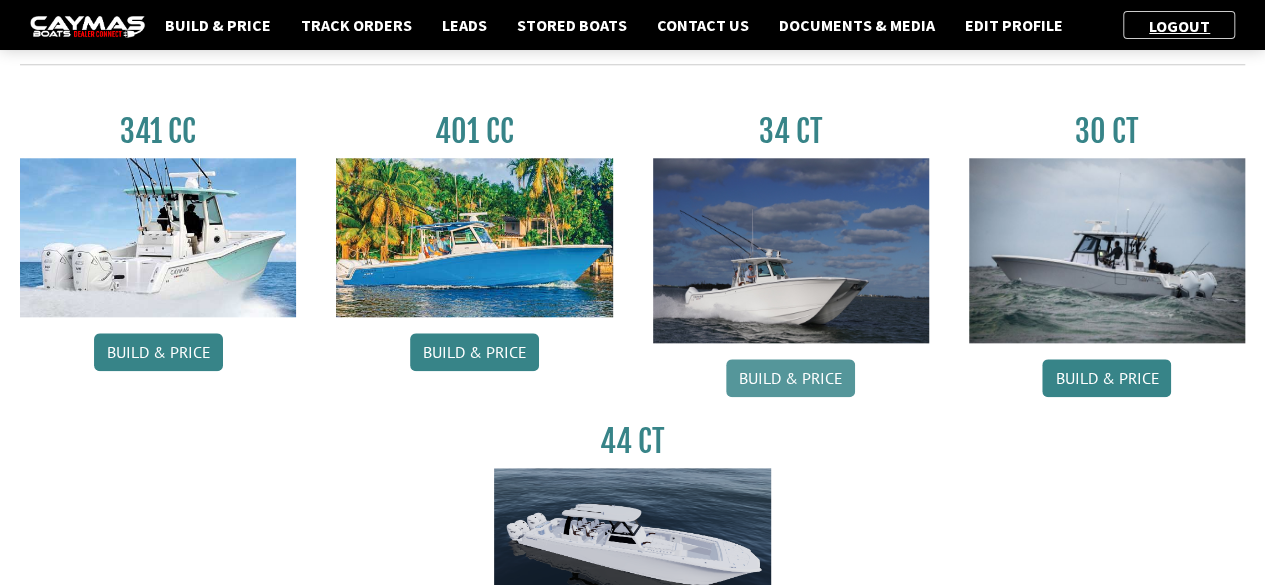 scroll, scrollTop: 919, scrollLeft: 0, axis: vertical 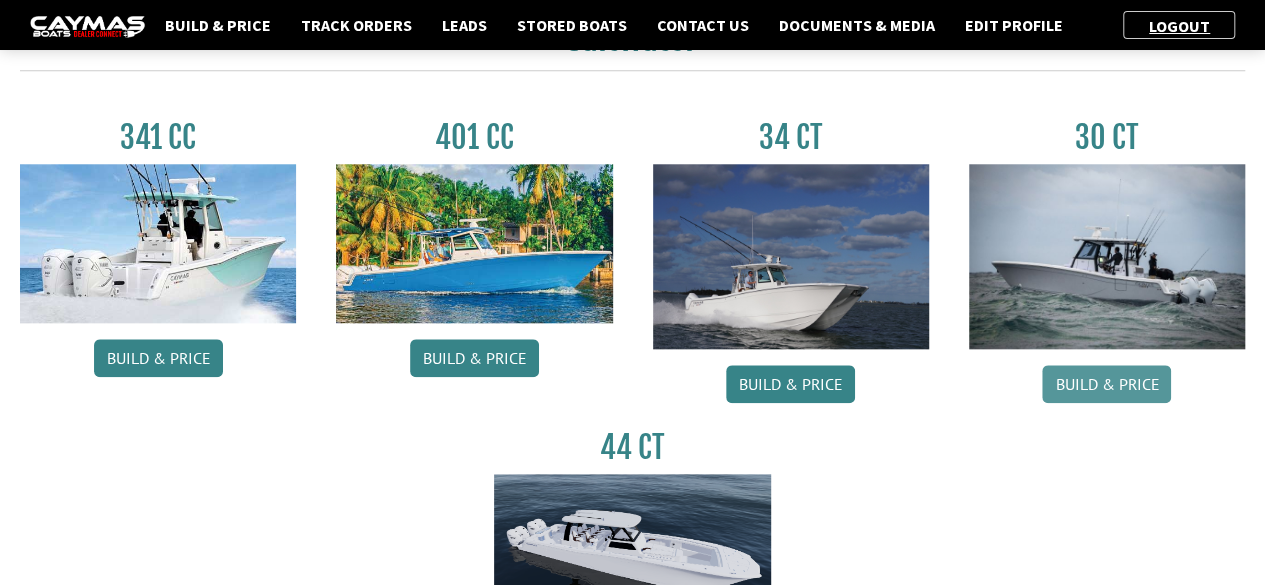 click on "Build & Price" at bounding box center [1106, 384] 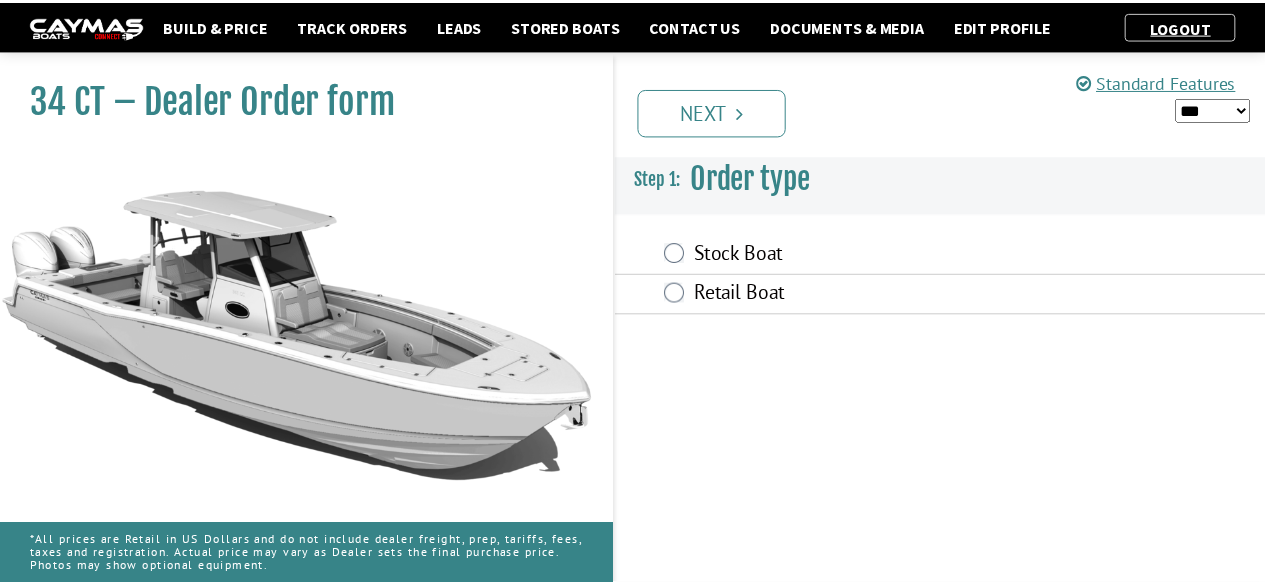 scroll, scrollTop: 0, scrollLeft: 0, axis: both 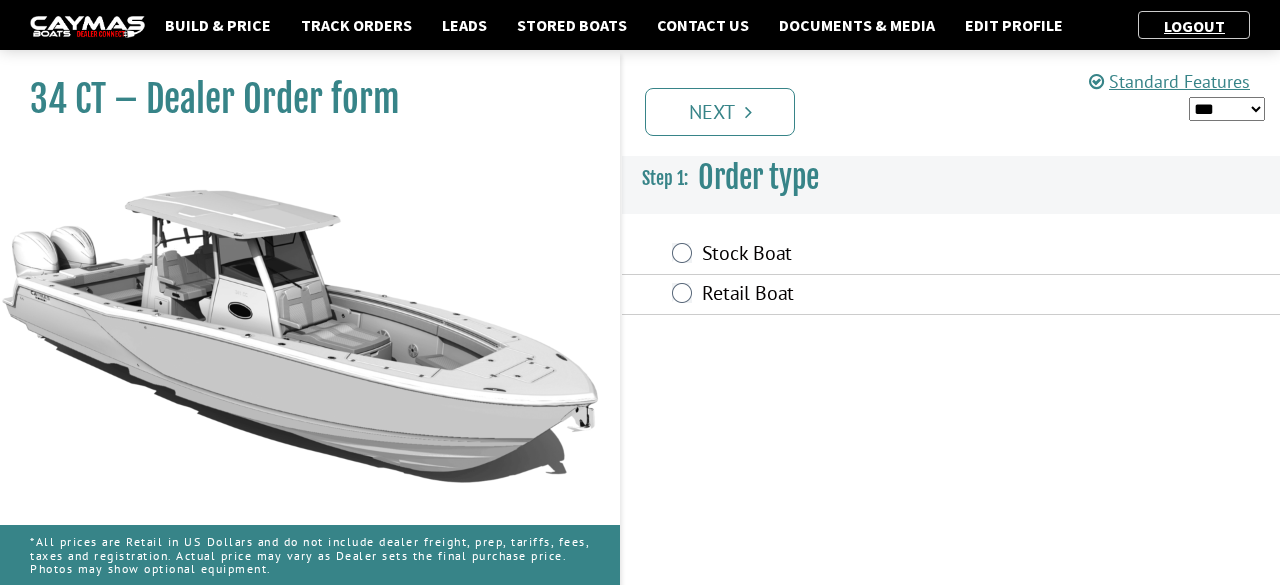 click on "Stock Boat" at bounding box center (875, 255) 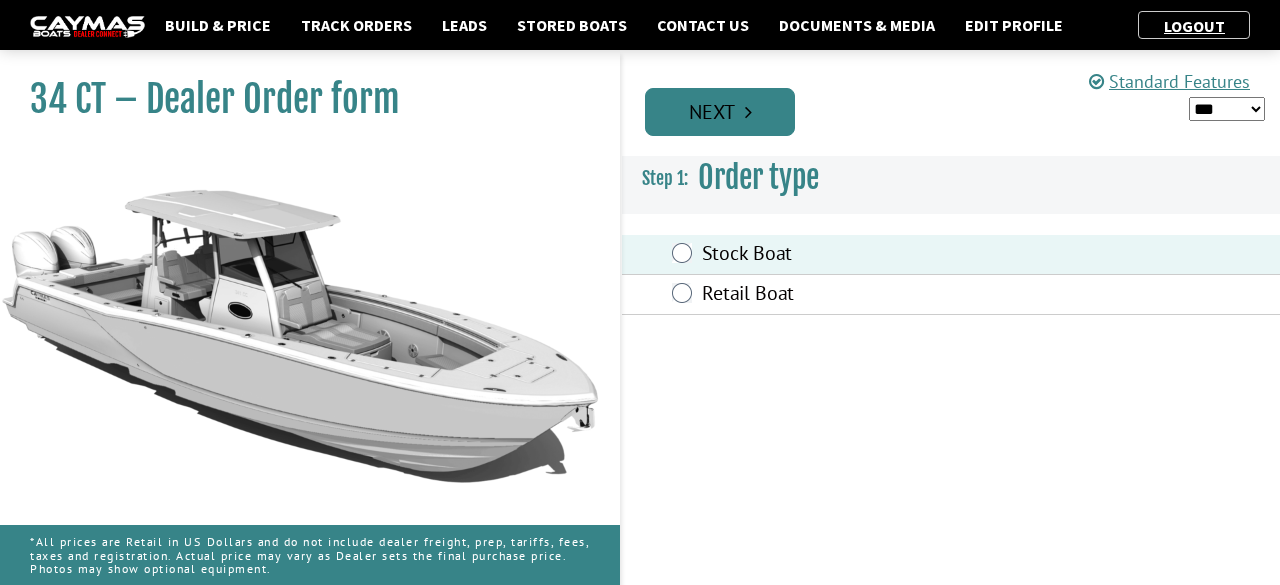 click on "Next" at bounding box center [720, 112] 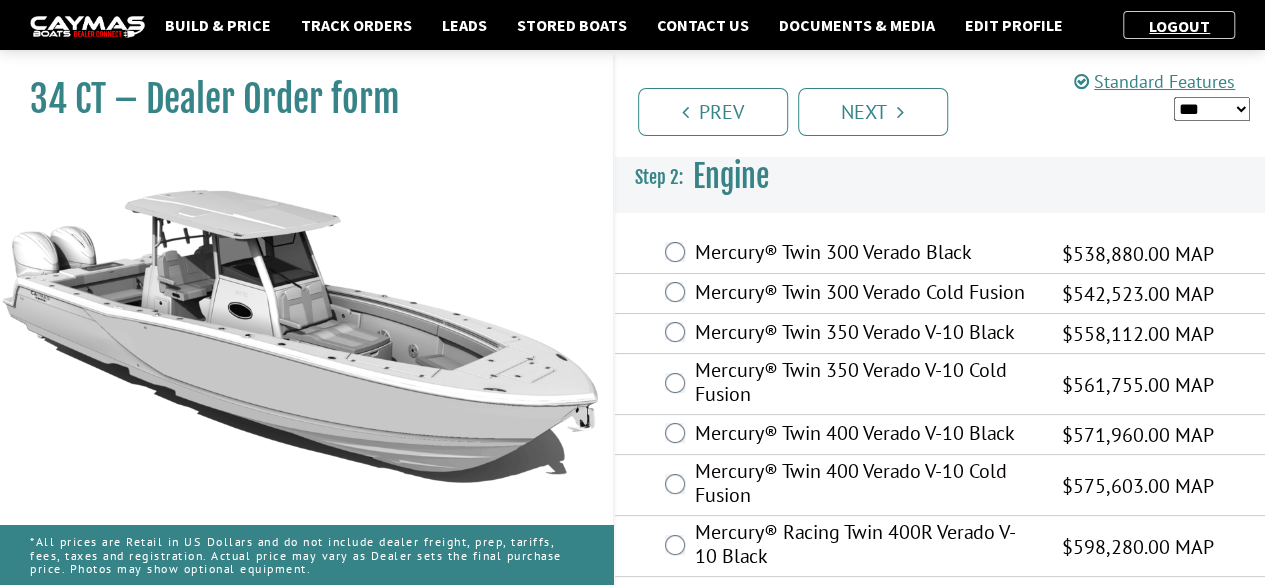 click on "Mercury®  Twin 300 Verado Black" at bounding box center (866, 254) 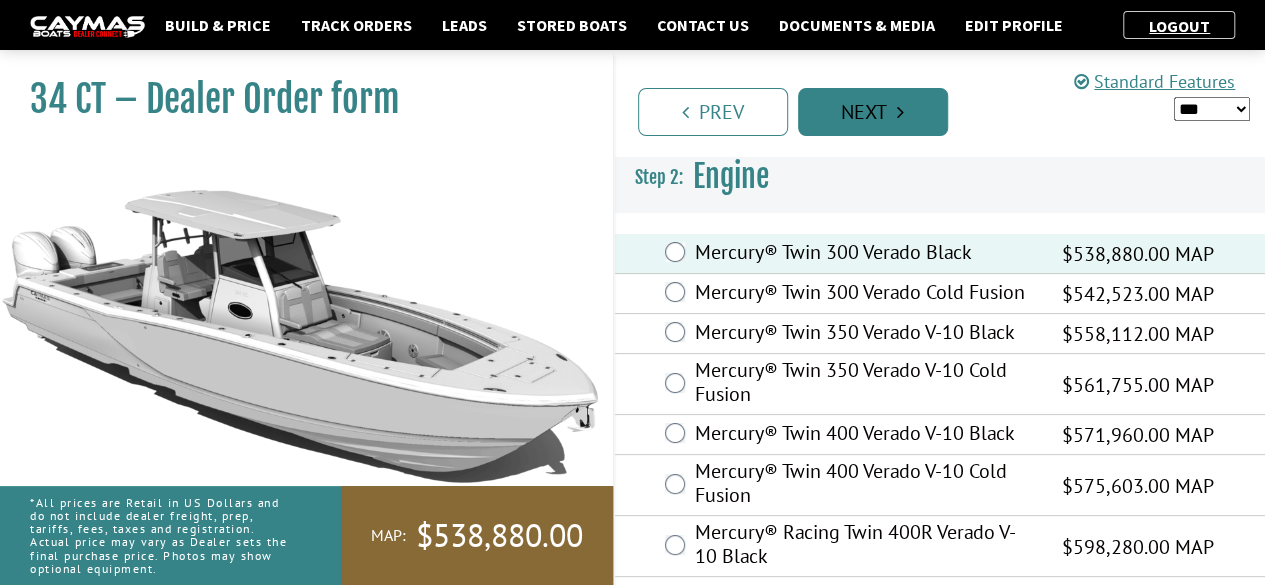 click on "Next" at bounding box center (873, 112) 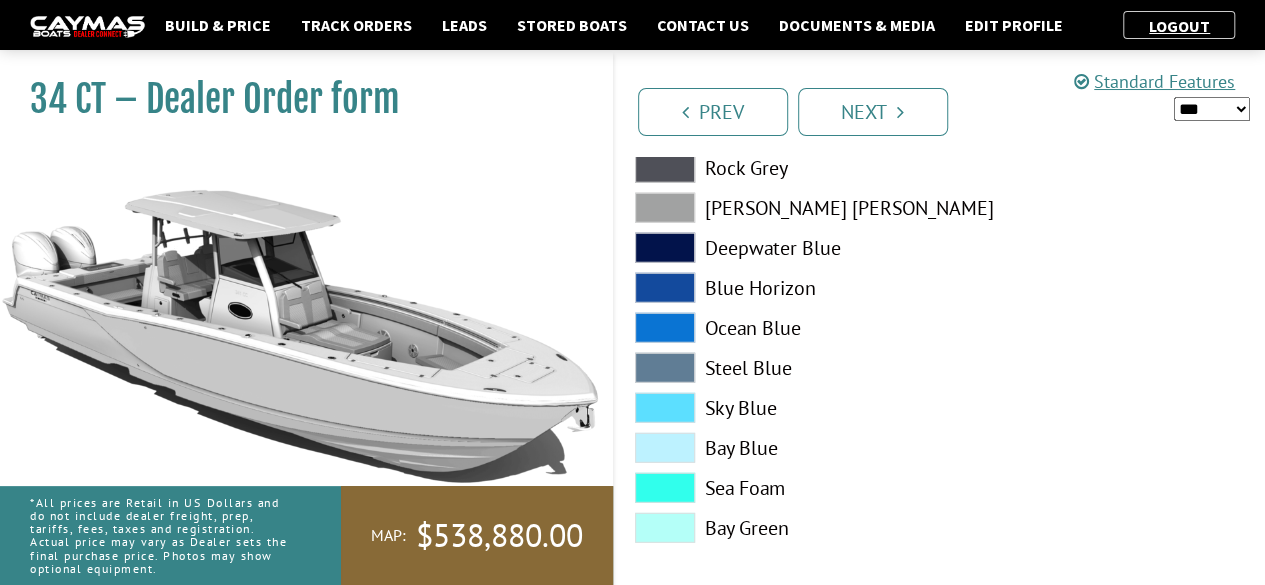 scroll, scrollTop: 2569, scrollLeft: 0, axis: vertical 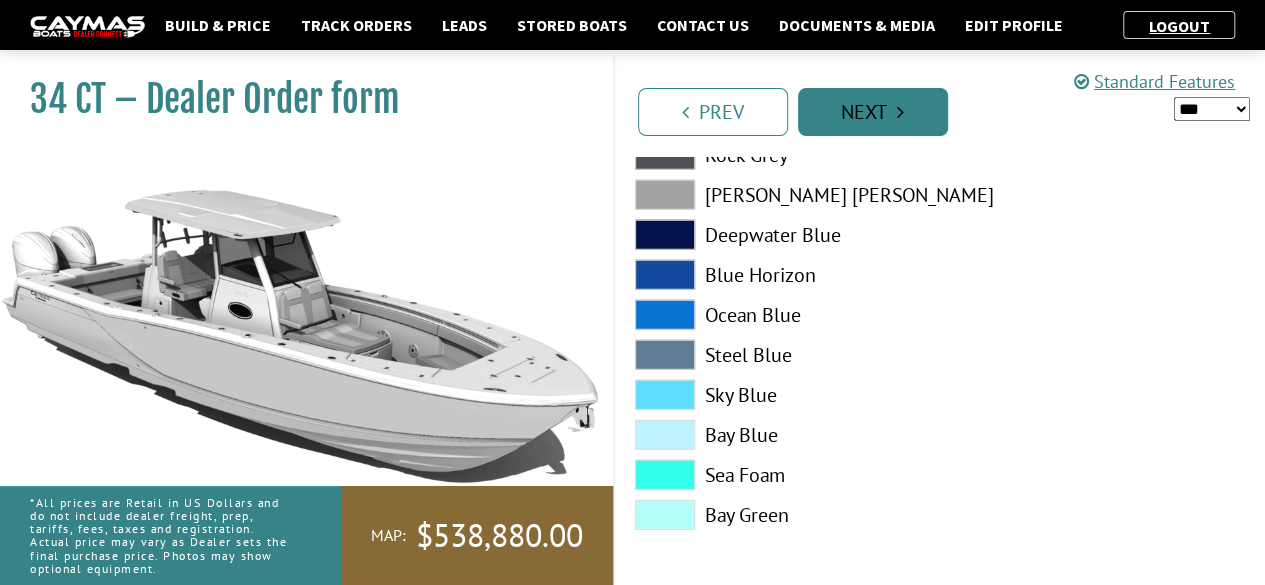 click on "Next" at bounding box center (873, 112) 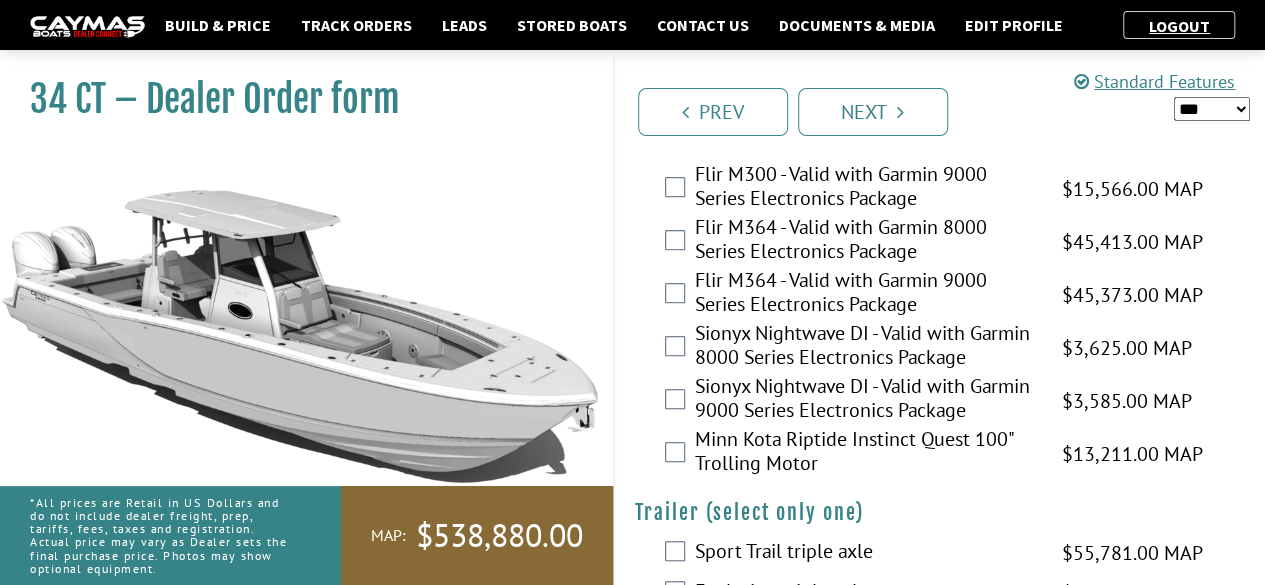 scroll, scrollTop: 4378, scrollLeft: 0, axis: vertical 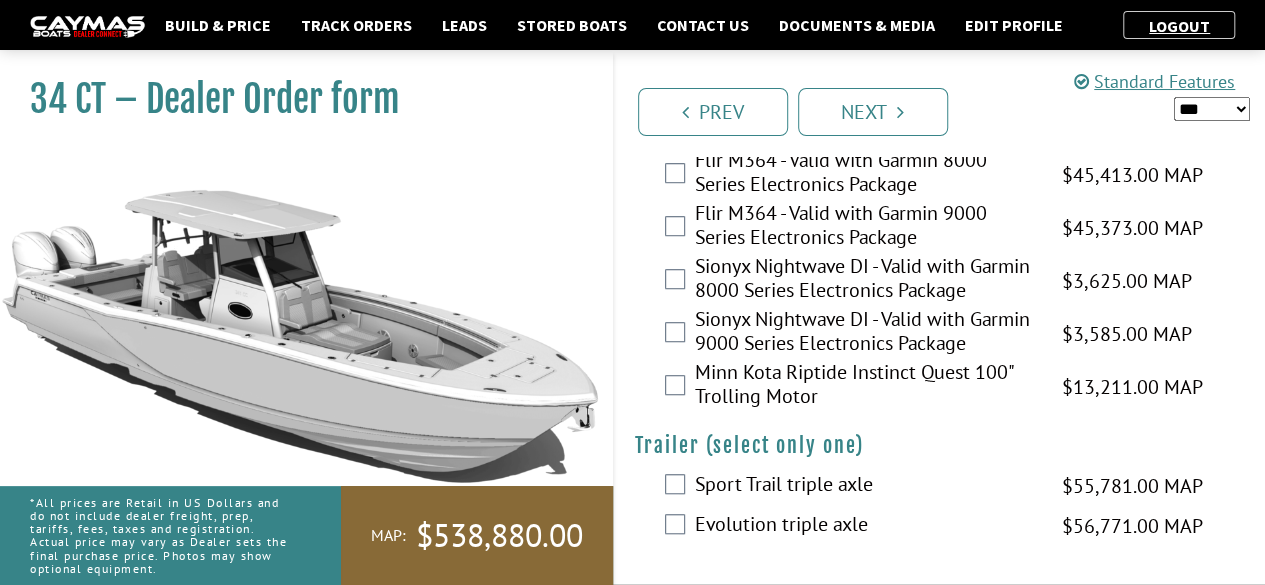 click on "***
******
******" at bounding box center [1162, 109] 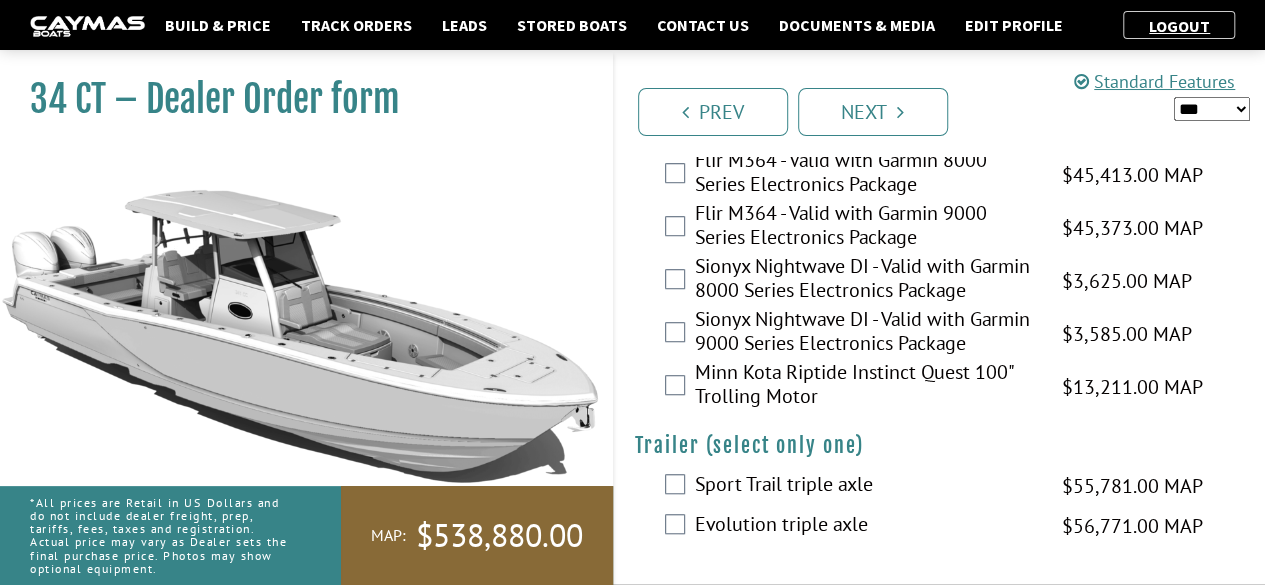 click on "***
******
******" at bounding box center (1212, 109) 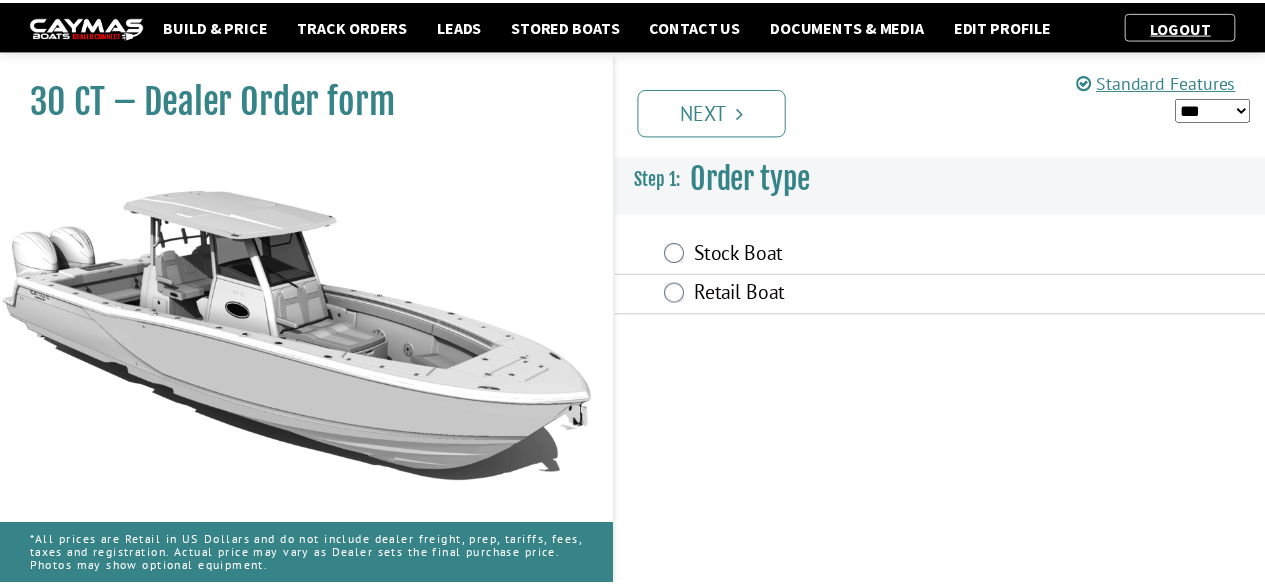 scroll, scrollTop: 0, scrollLeft: 0, axis: both 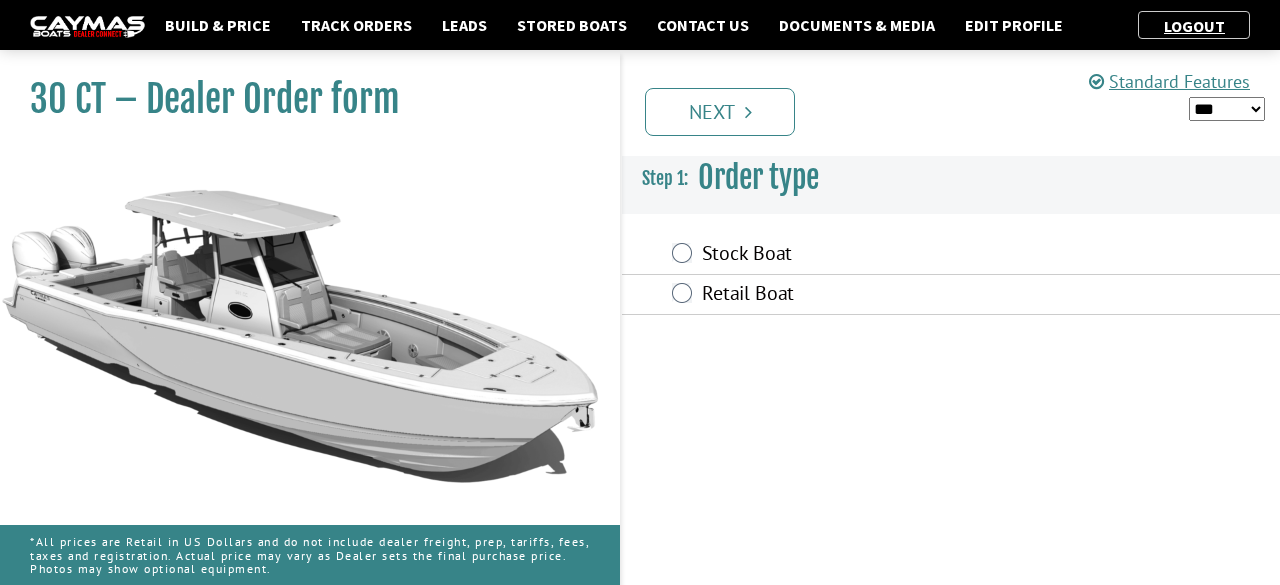 click on "Stock Boat" at bounding box center (875, 255) 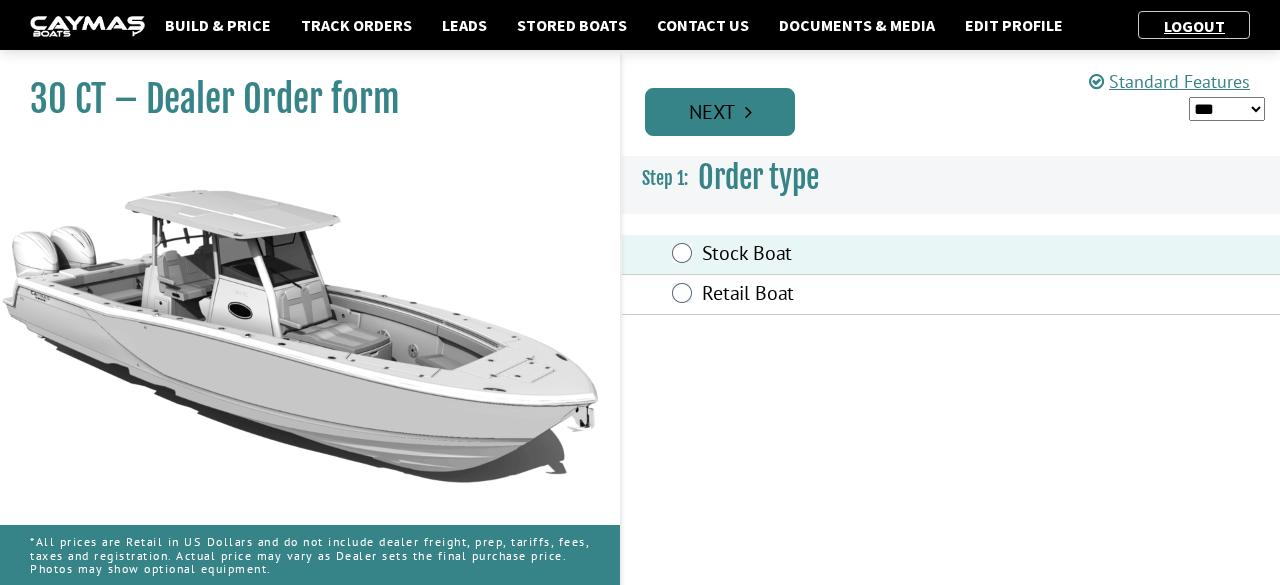 click on "Next" at bounding box center (720, 112) 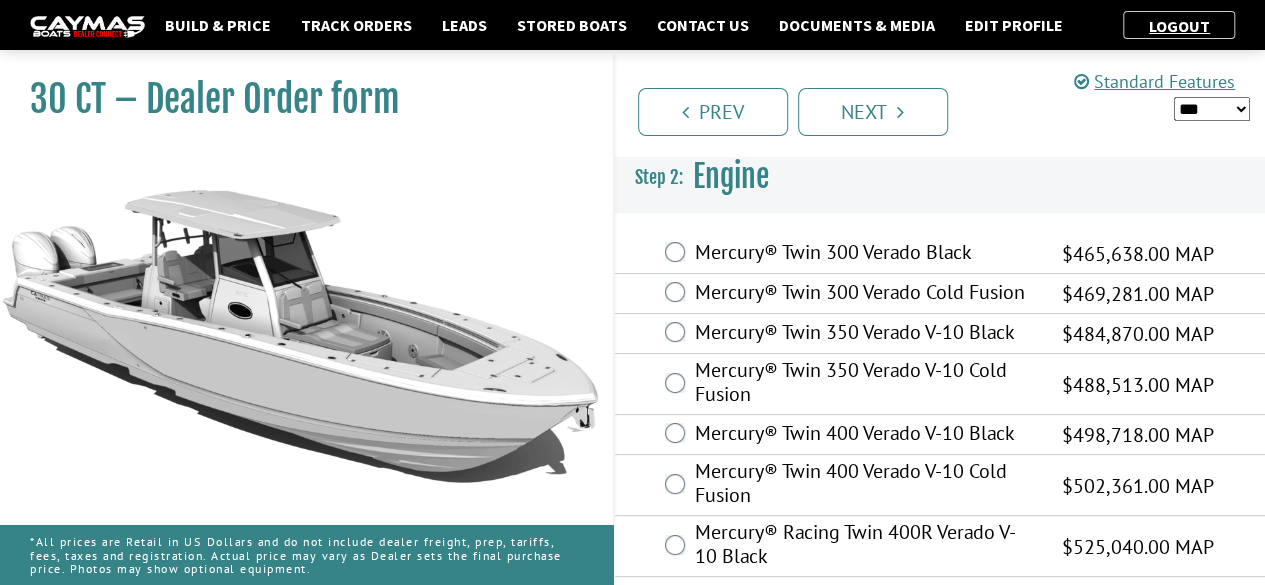 click on "Mercury®  Twin 300 Verado Black" at bounding box center (866, 254) 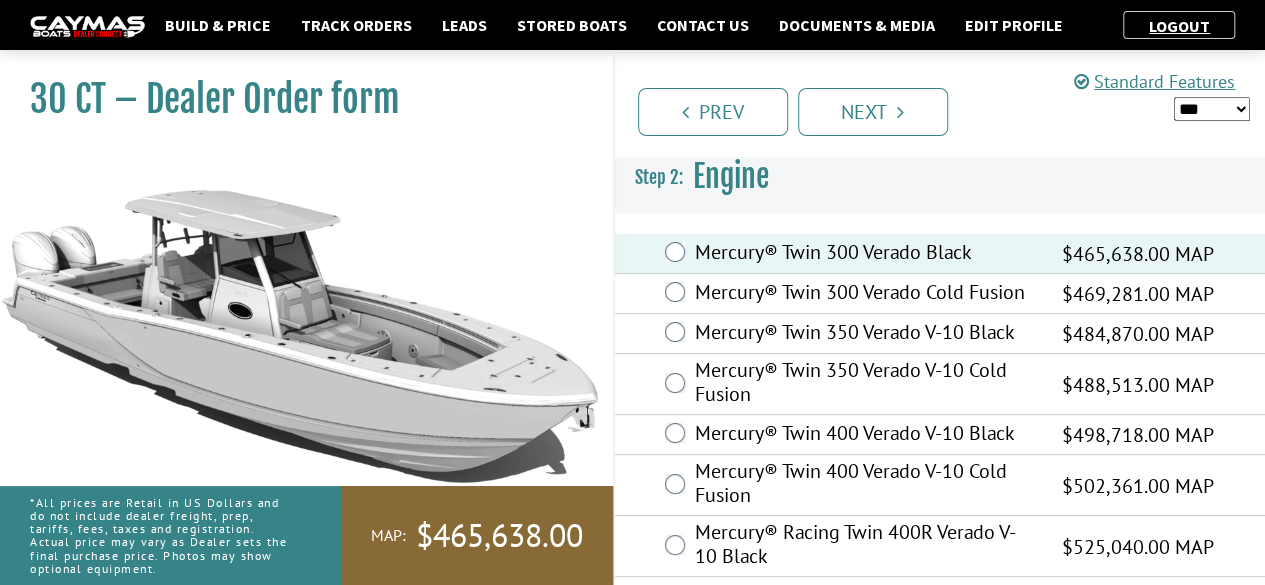 scroll, scrollTop: 192, scrollLeft: 0, axis: vertical 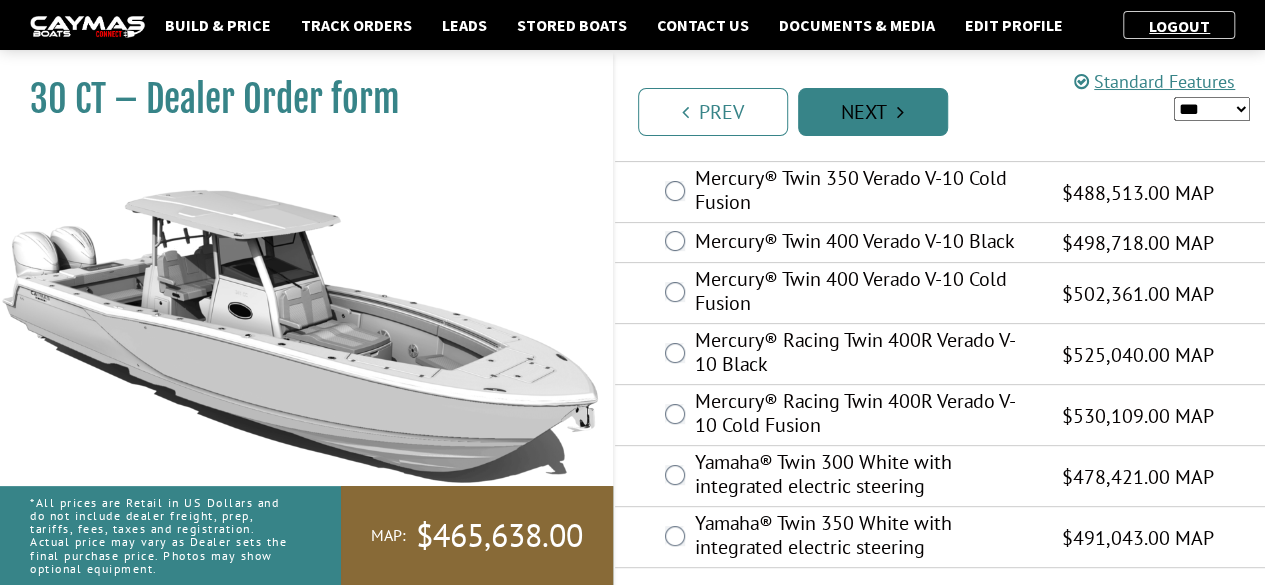 click on "Next" at bounding box center [873, 112] 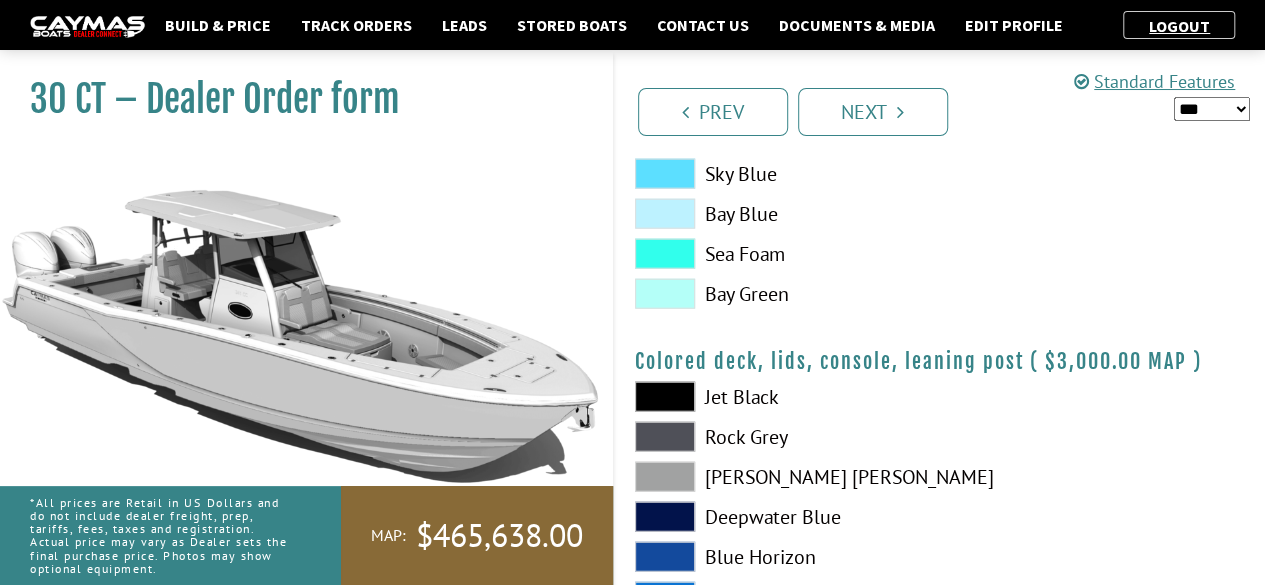 scroll, scrollTop: 2569, scrollLeft: 0, axis: vertical 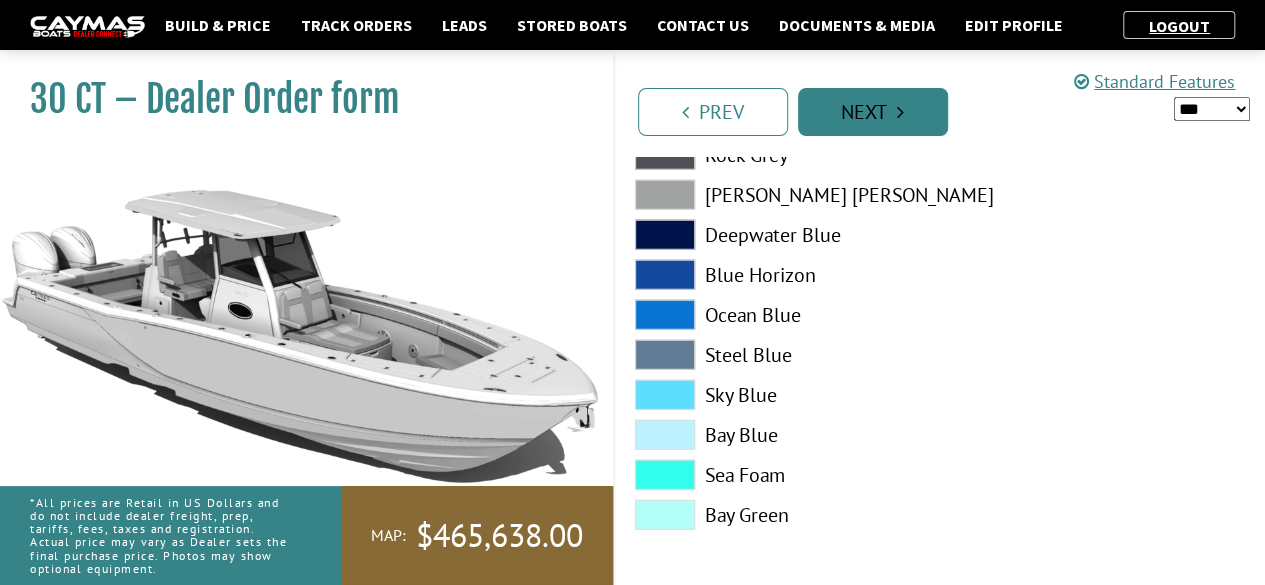 click on "Next" at bounding box center [873, 112] 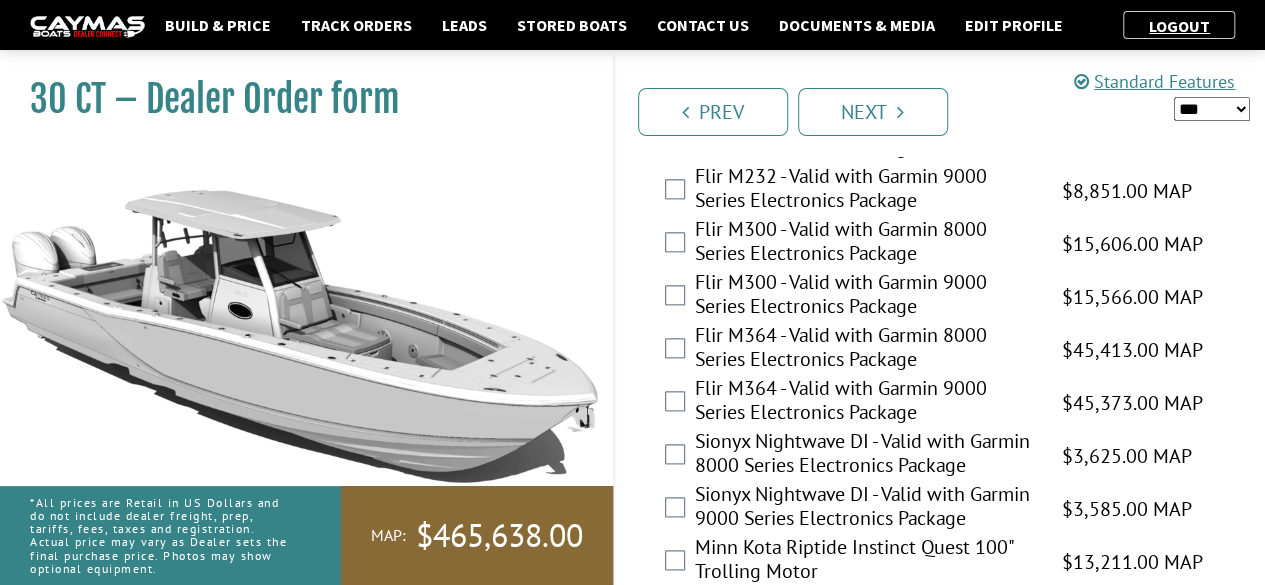 scroll, scrollTop: 4986, scrollLeft: 0, axis: vertical 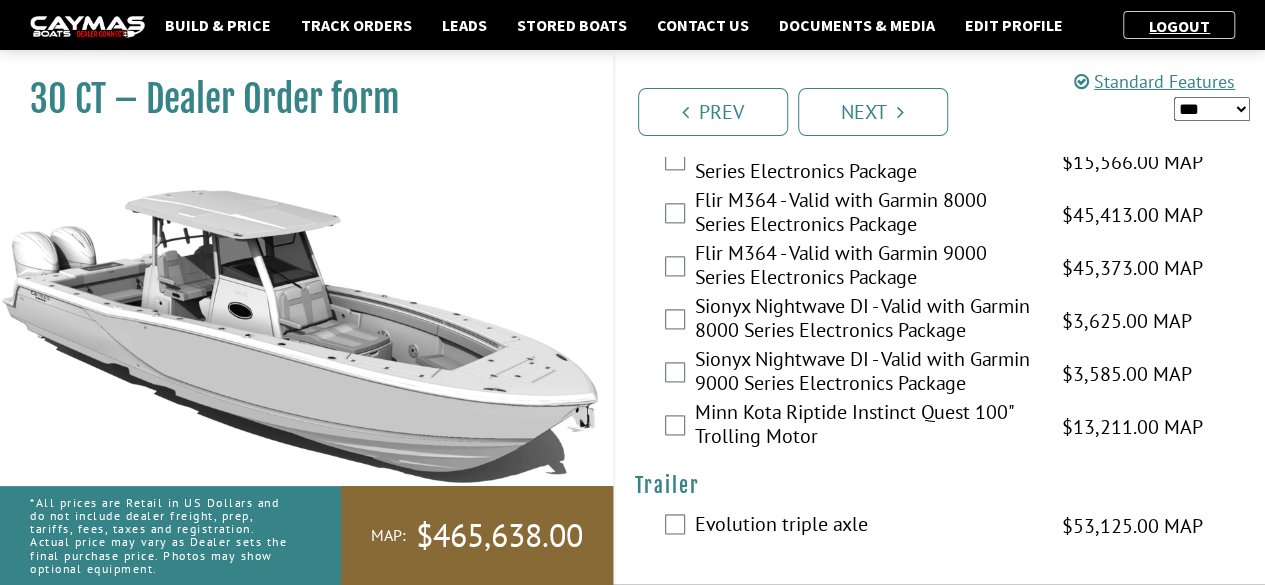 click on "***
******
******" at bounding box center [1212, 109] 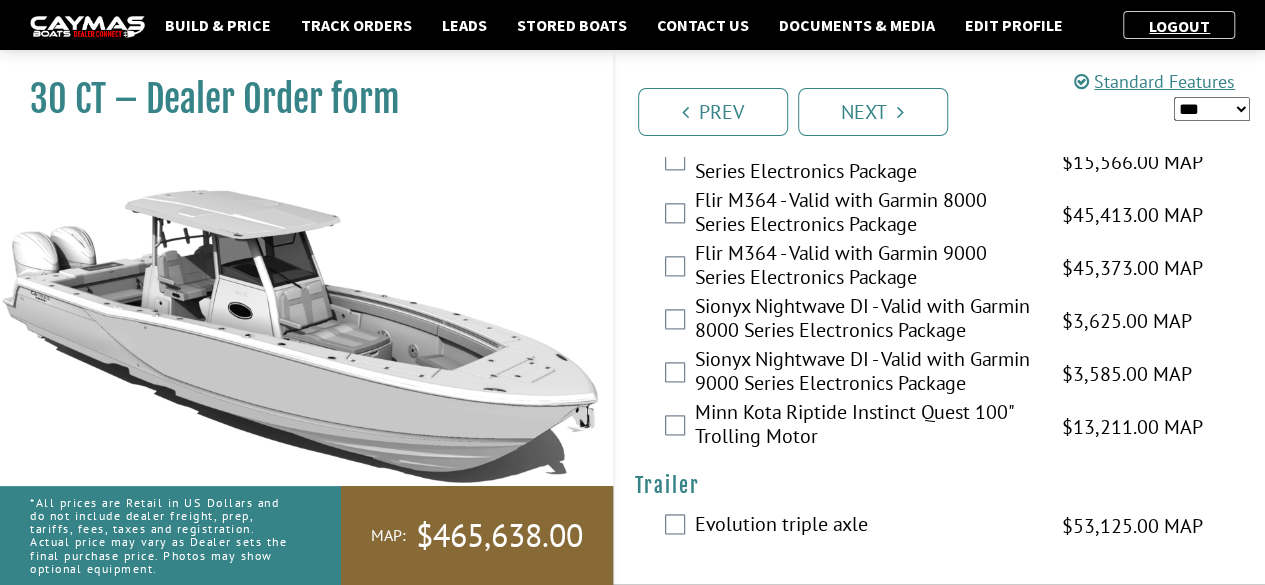 select on "*" 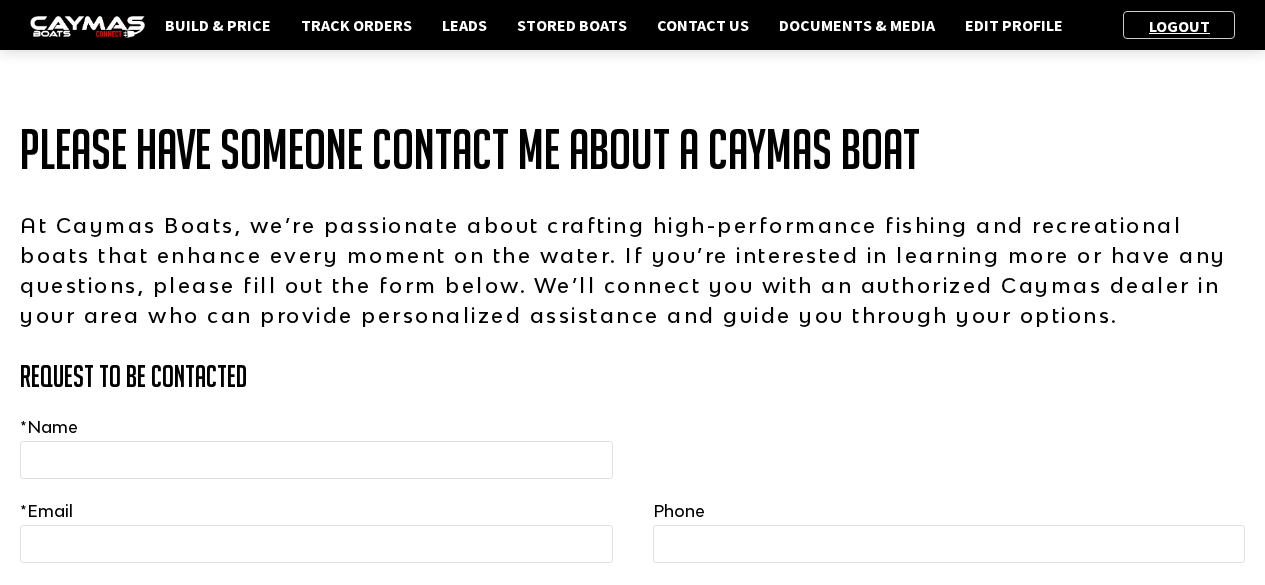scroll, scrollTop: 0, scrollLeft: 0, axis: both 